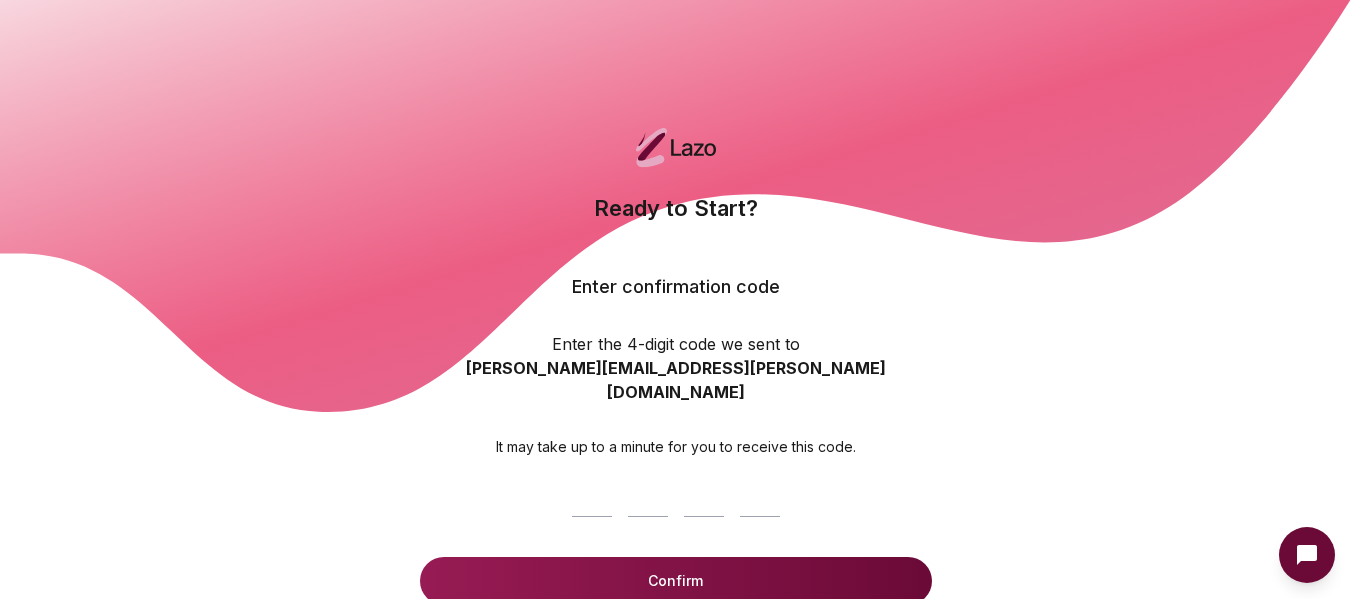 scroll, scrollTop: 0, scrollLeft: 0, axis: both 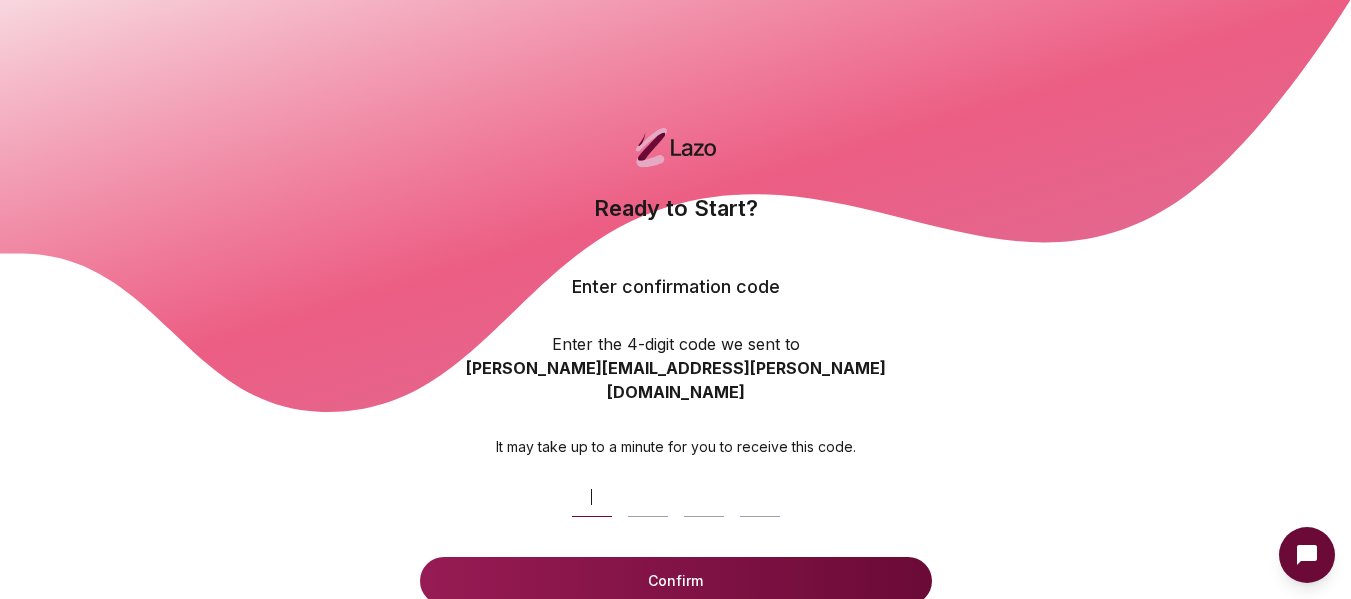 click at bounding box center (696, 493) 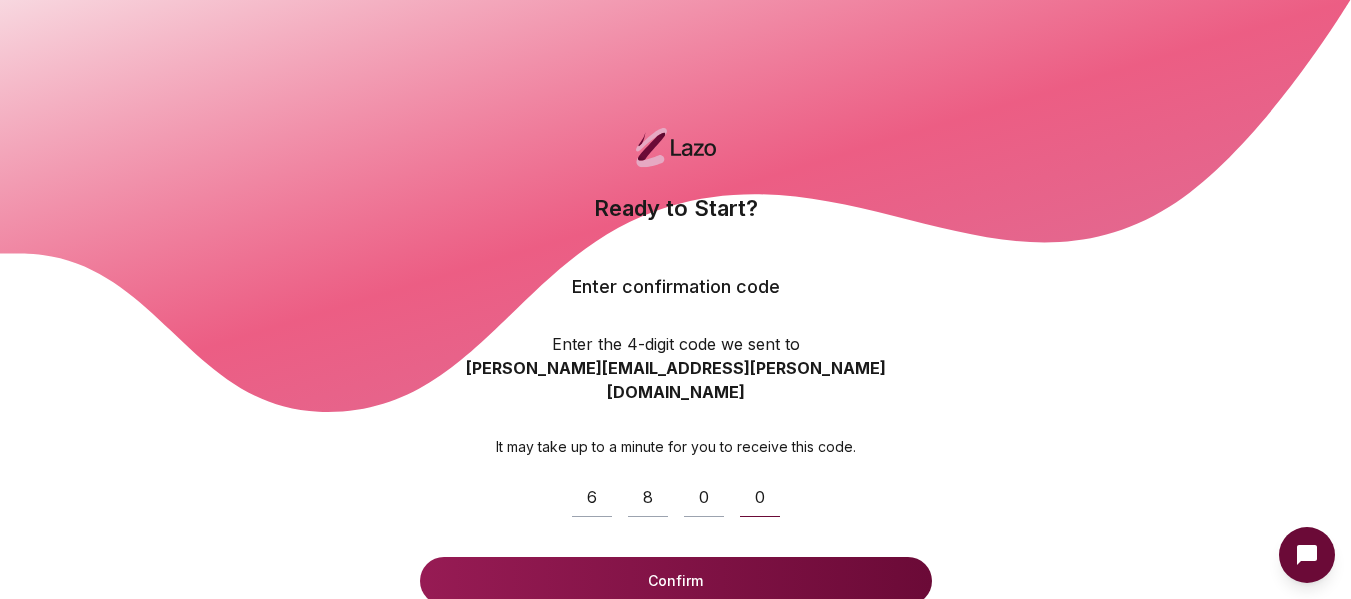 type on "****" 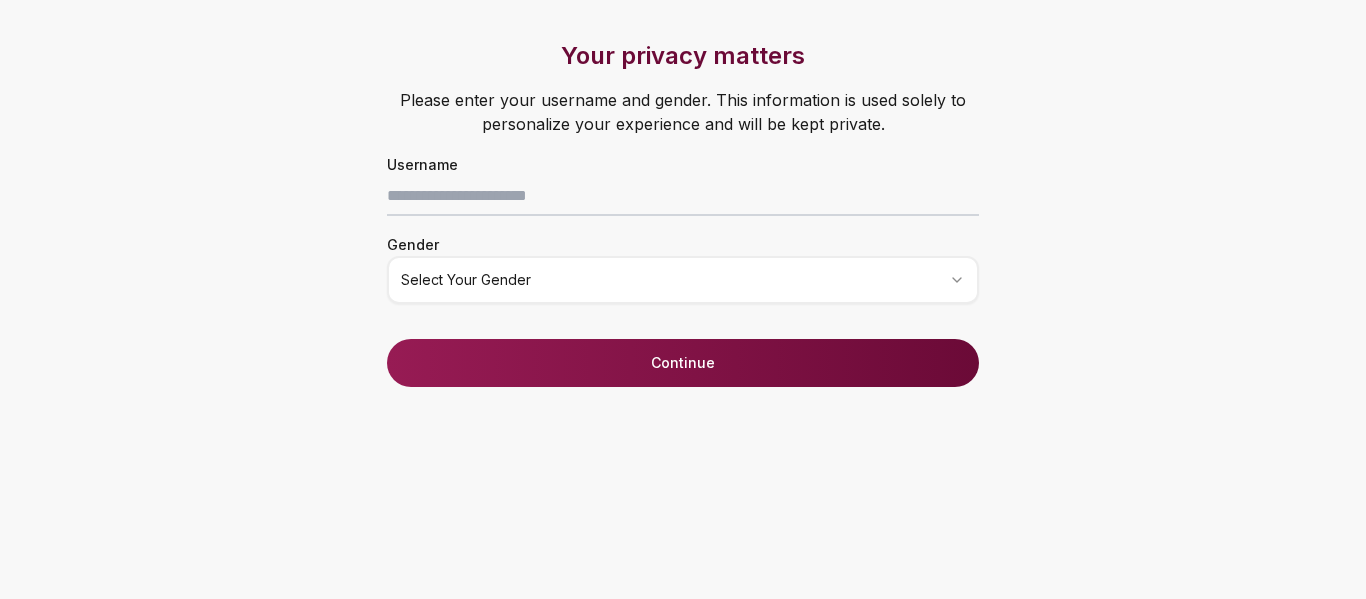 scroll, scrollTop: 0, scrollLeft: 0, axis: both 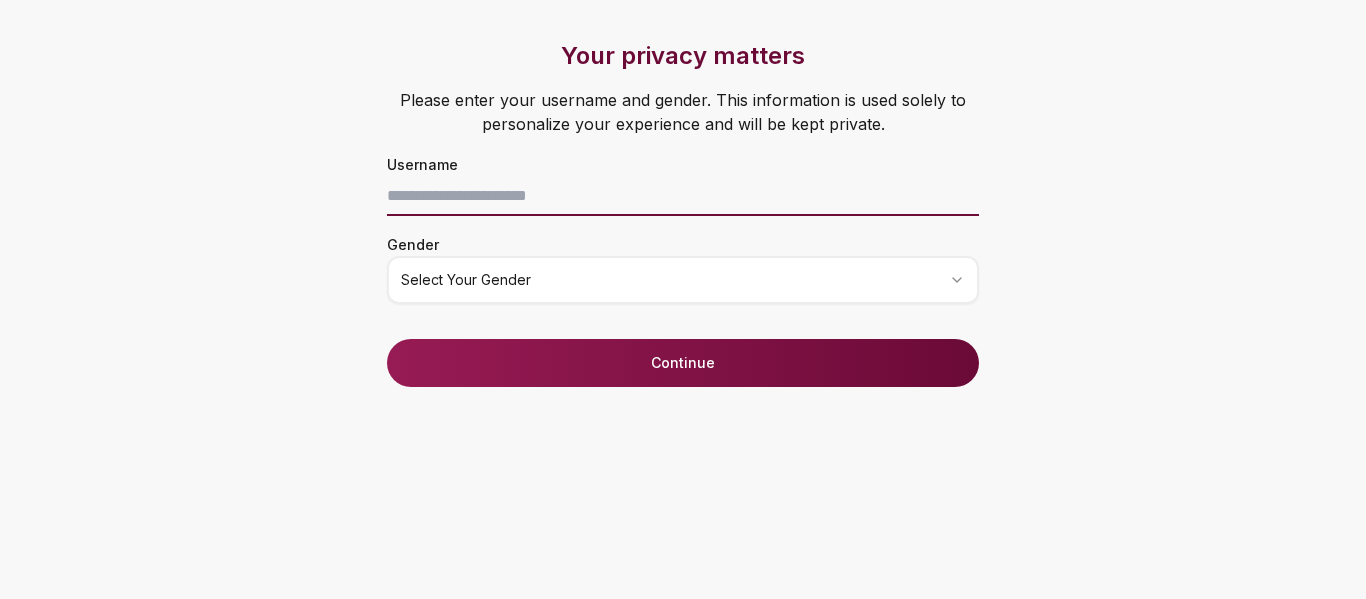 click at bounding box center (683, 196) 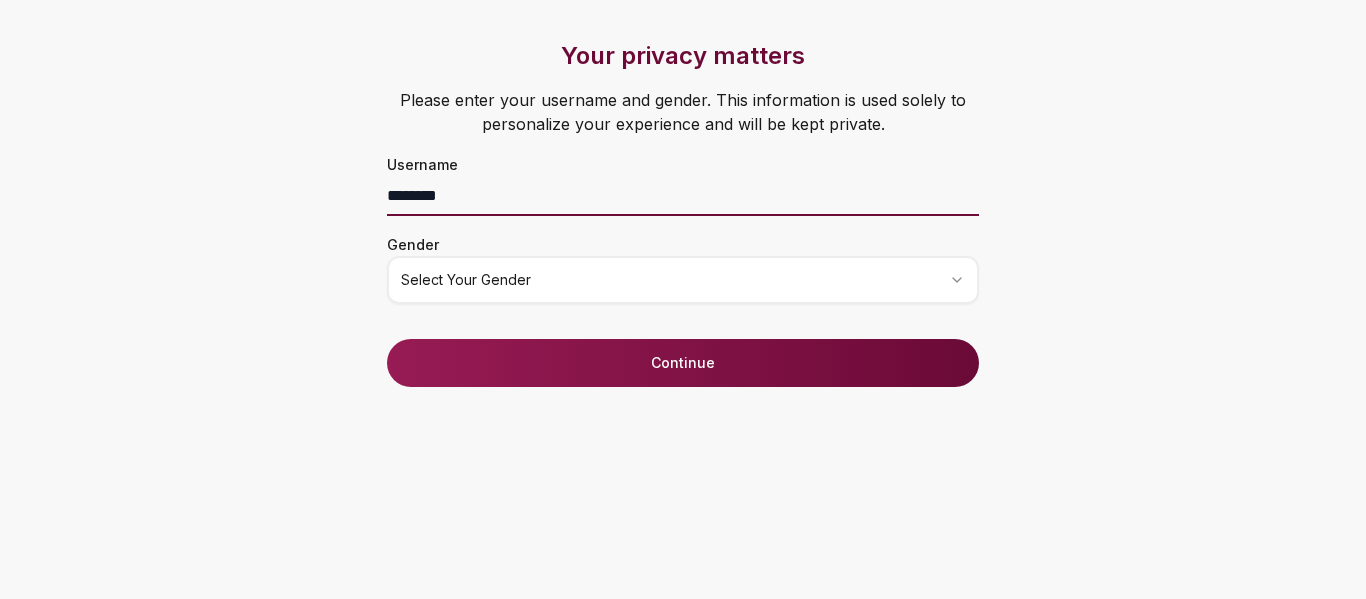 type on "********" 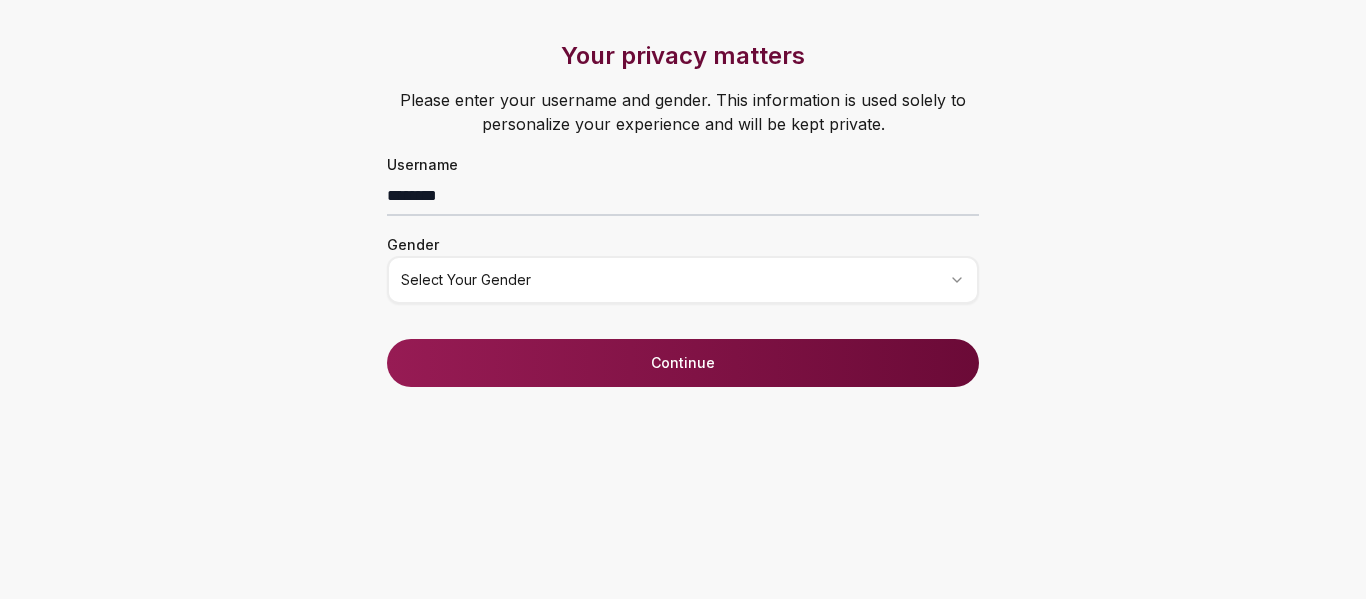 click on "Your privacy matters Please enter your username and gender. This information is used solely to personalize your experience and will be kept private. Username ******** Gender Select your gender" at bounding box center (683, 189) 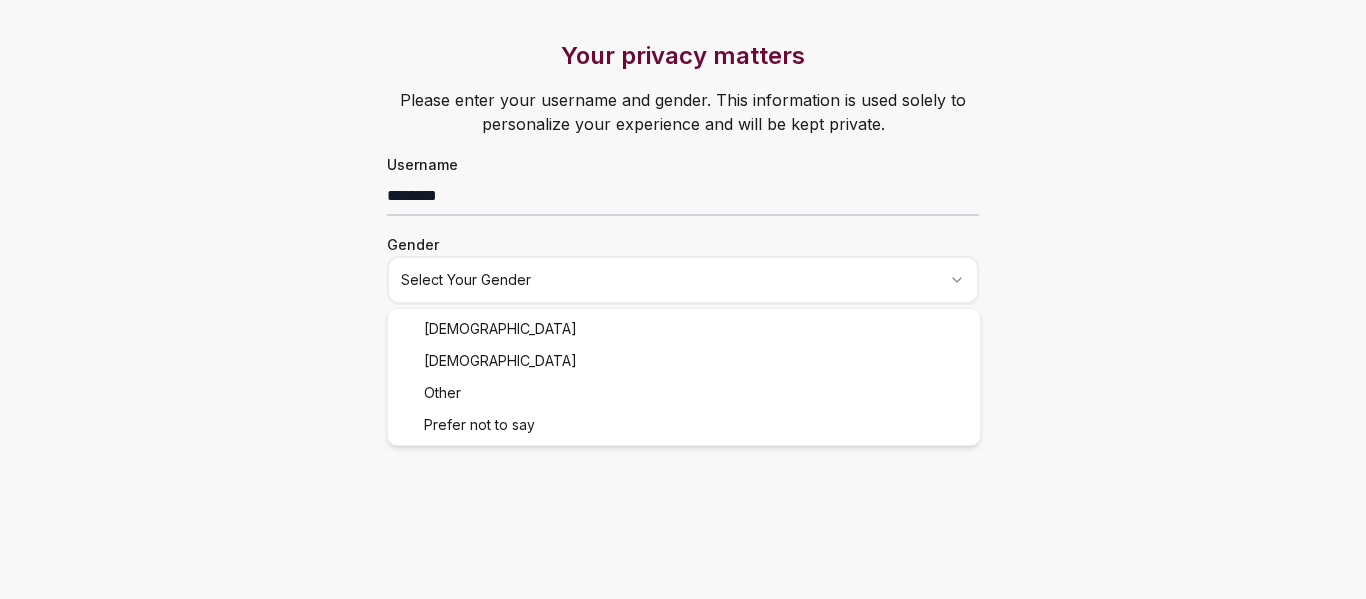 click on "Your privacy matters Please enter your username and gender. This information is used solely to personalize your experience and will be kept private. Username ******** Gender Select your gender Just one last step before we start! Last two questions before accessing Loyalty Tests Your birthdate* (must be 18+) How did you know about Lazo?  Select an option Continue
Male Female Other Prefer not to say" at bounding box center [683, 299] 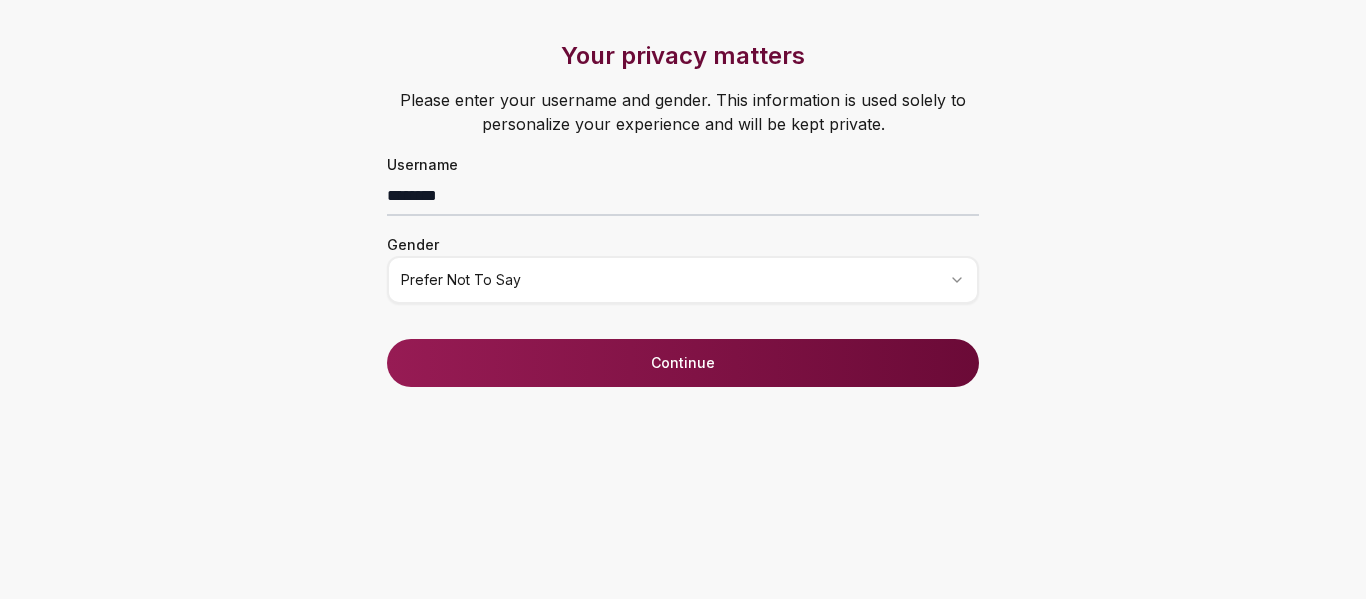 click on "Continue" at bounding box center (683, 363) 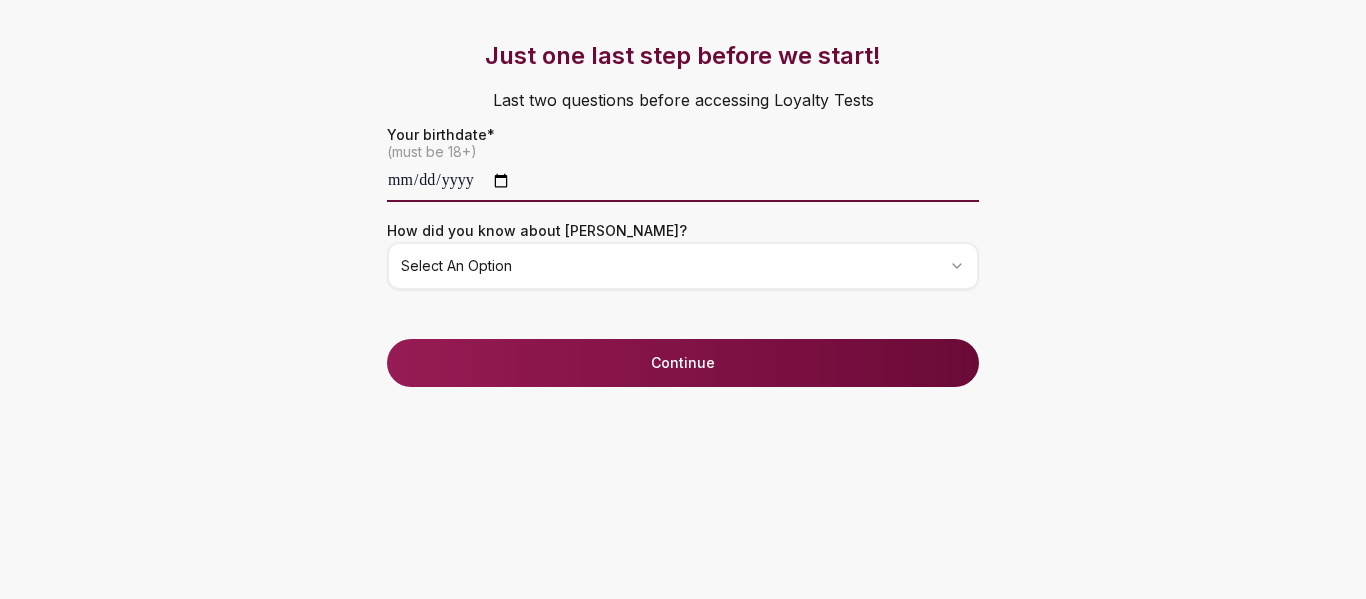 click at bounding box center [683, 182] 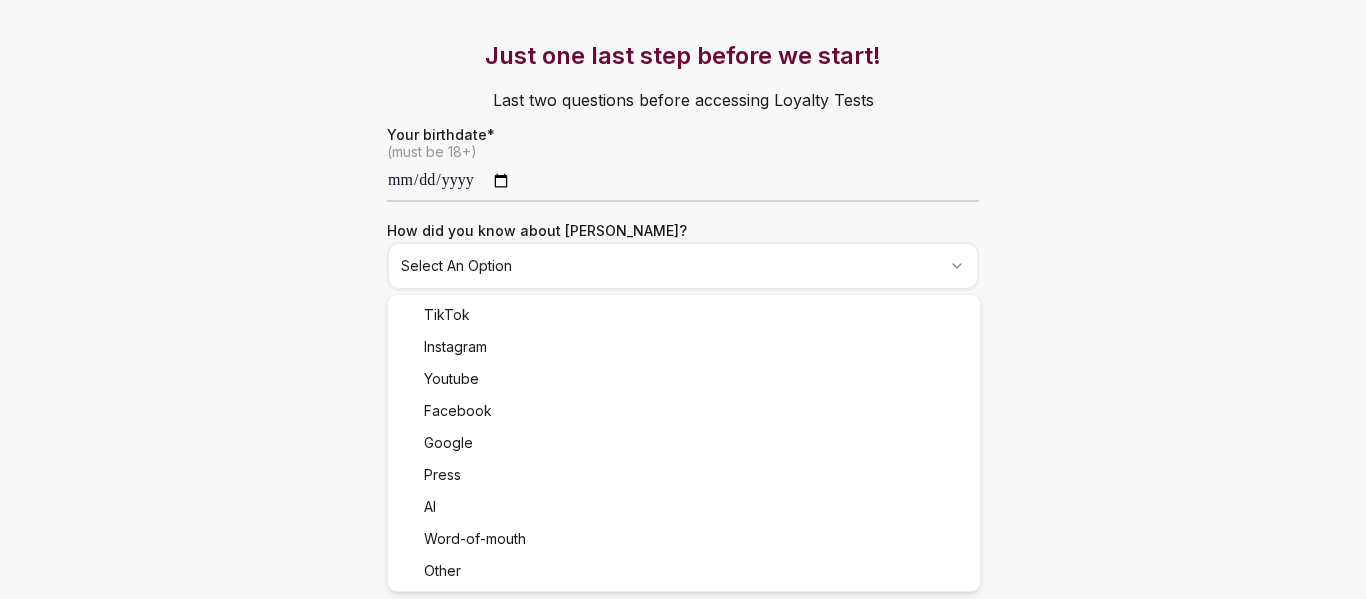 click on "**********" at bounding box center (683, 299) 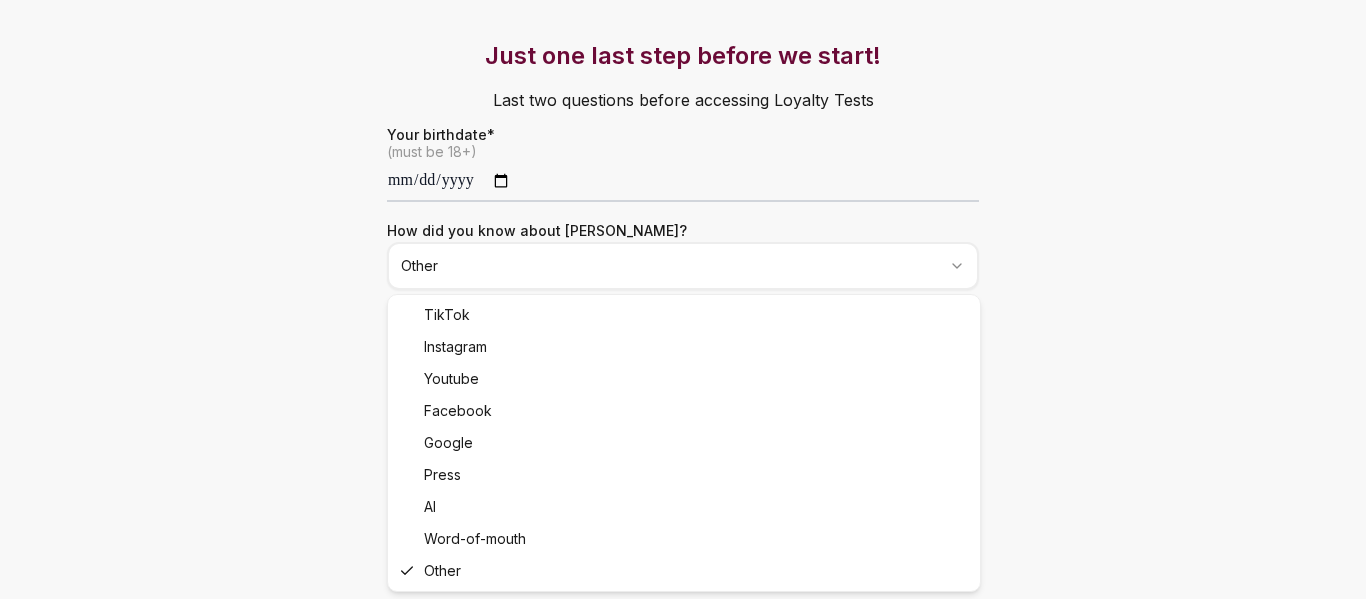 click on "**********" at bounding box center [683, 299] 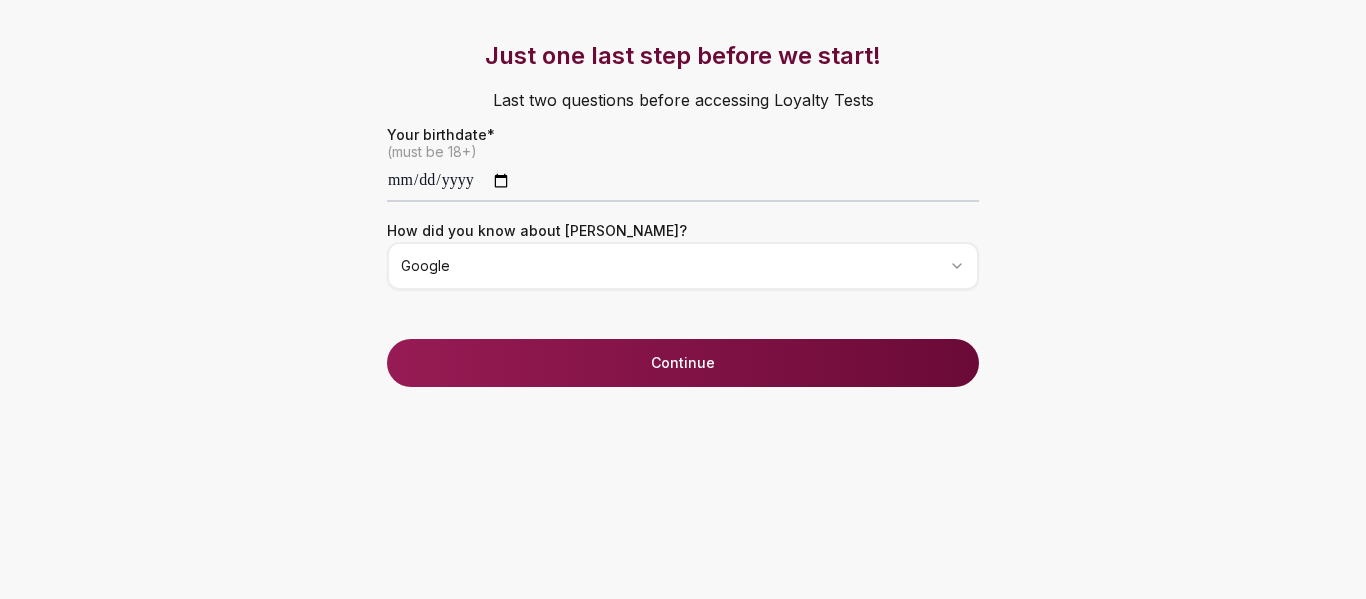 click on "Continue" at bounding box center [683, 363] 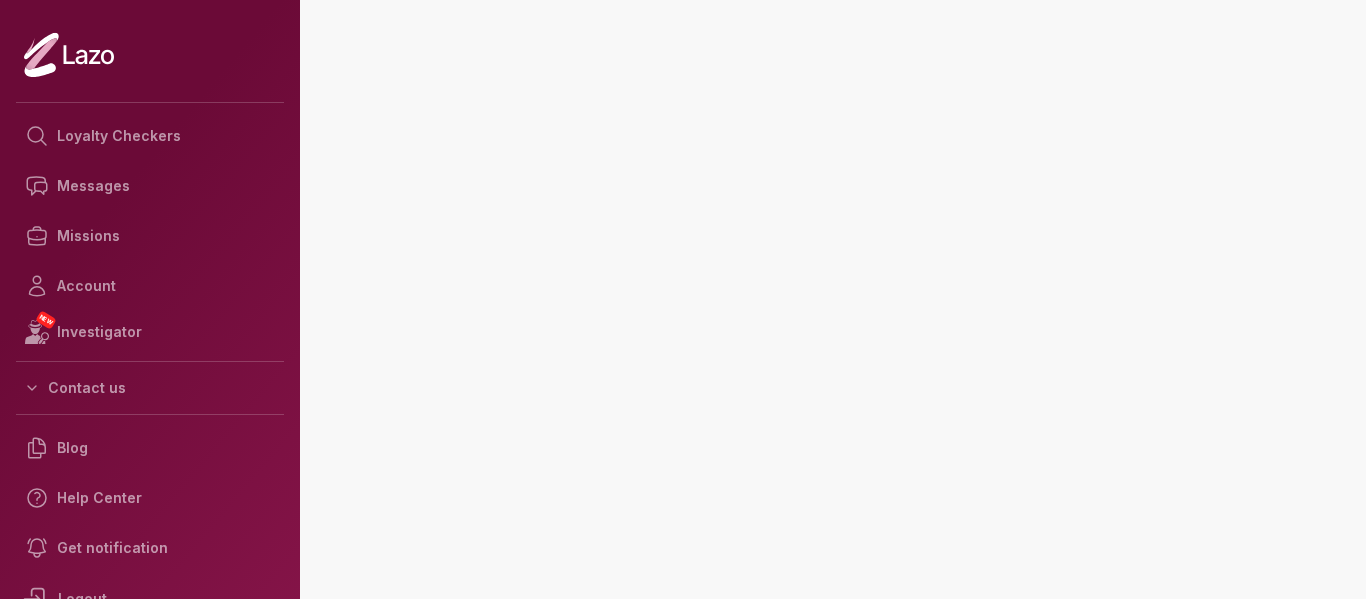 scroll, scrollTop: 0, scrollLeft: 0, axis: both 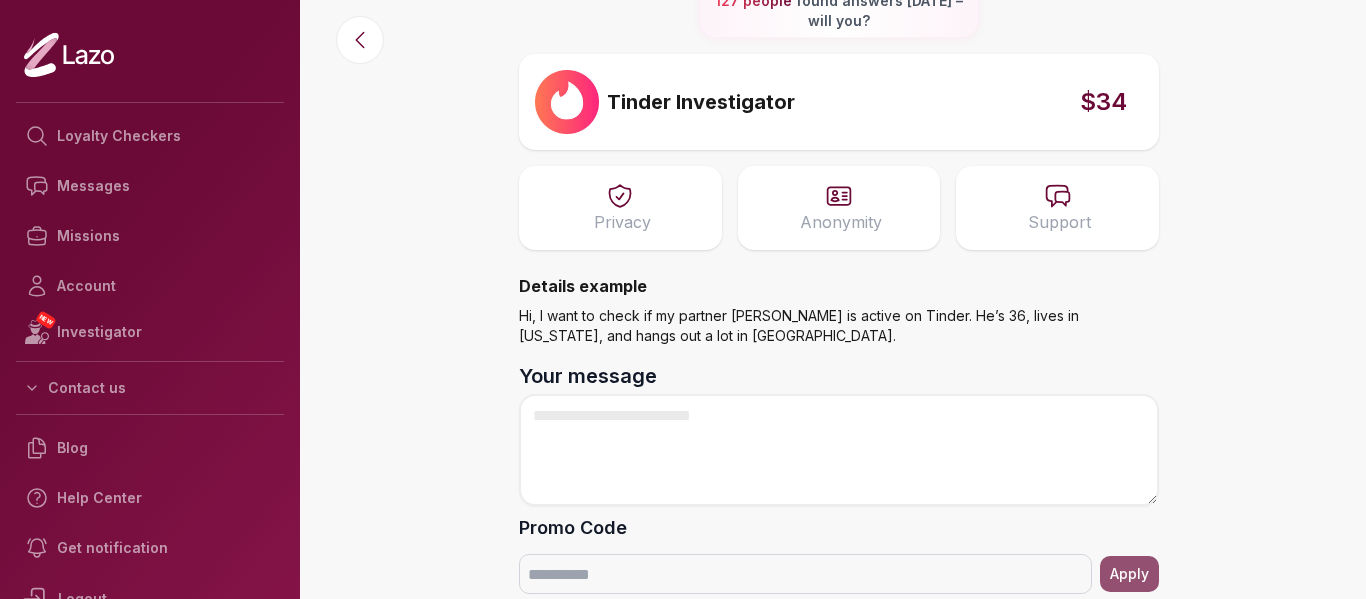 click on "Privacy" at bounding box center [620, 208] 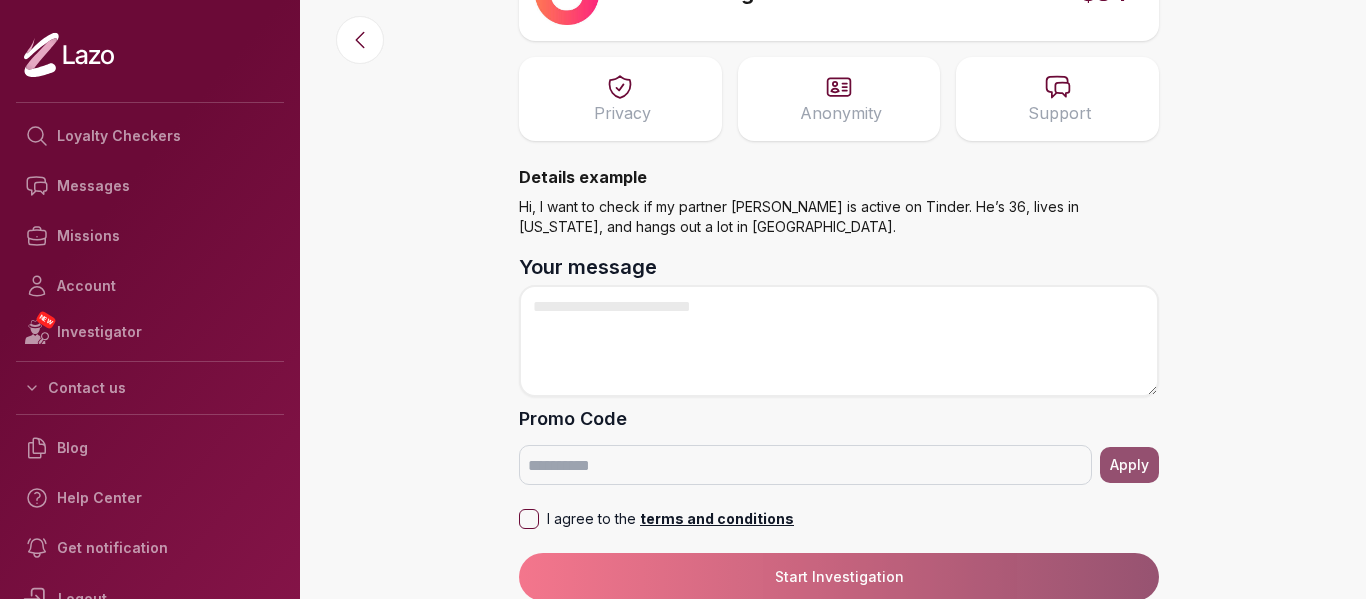 scroll, scrollTop: 211, scrollLeft: 0, axis: vertical 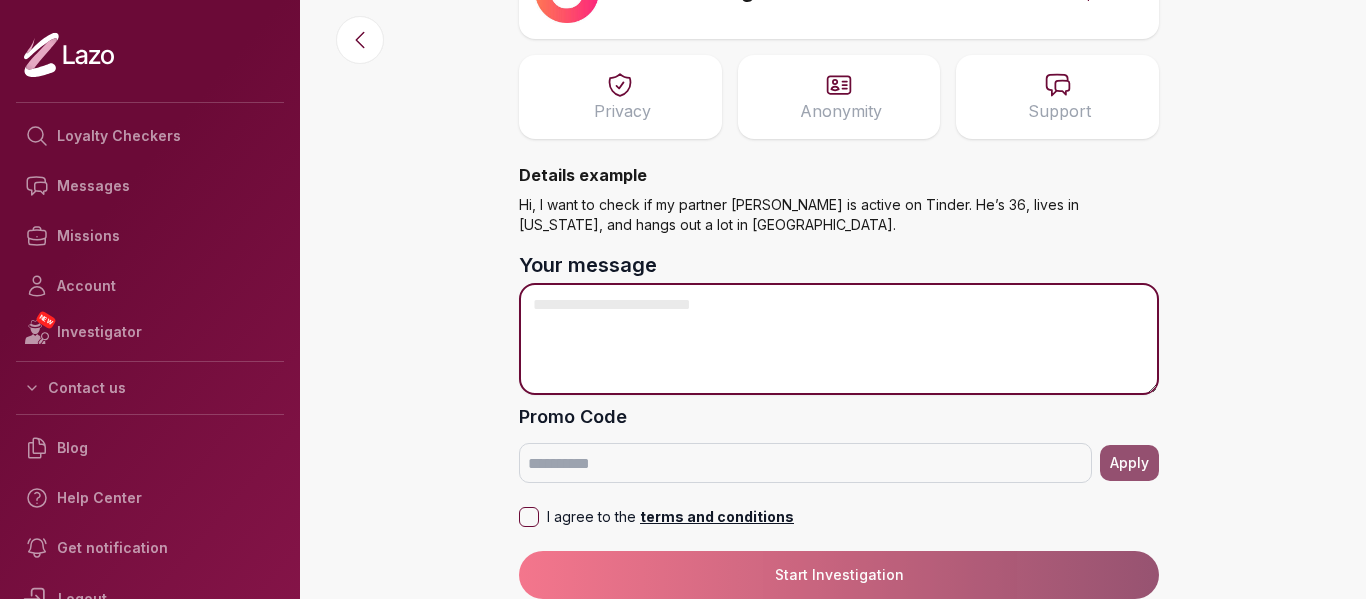 click on "Your message" at bounding box center (839, 339) 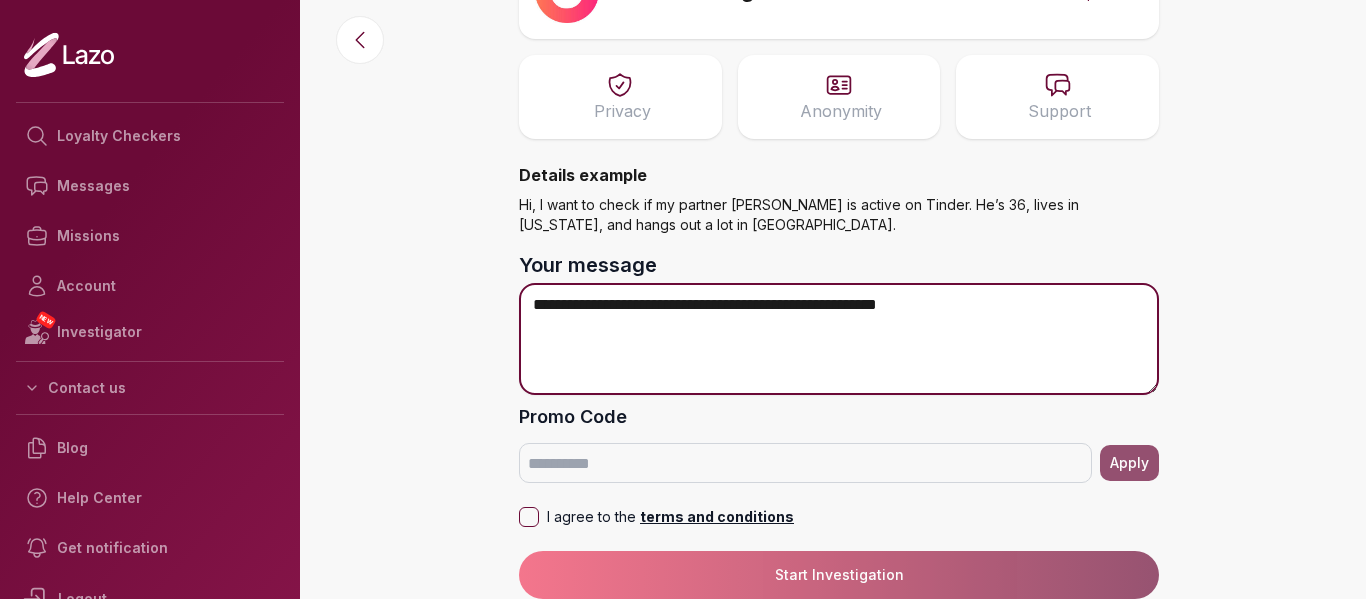 type on "**********" 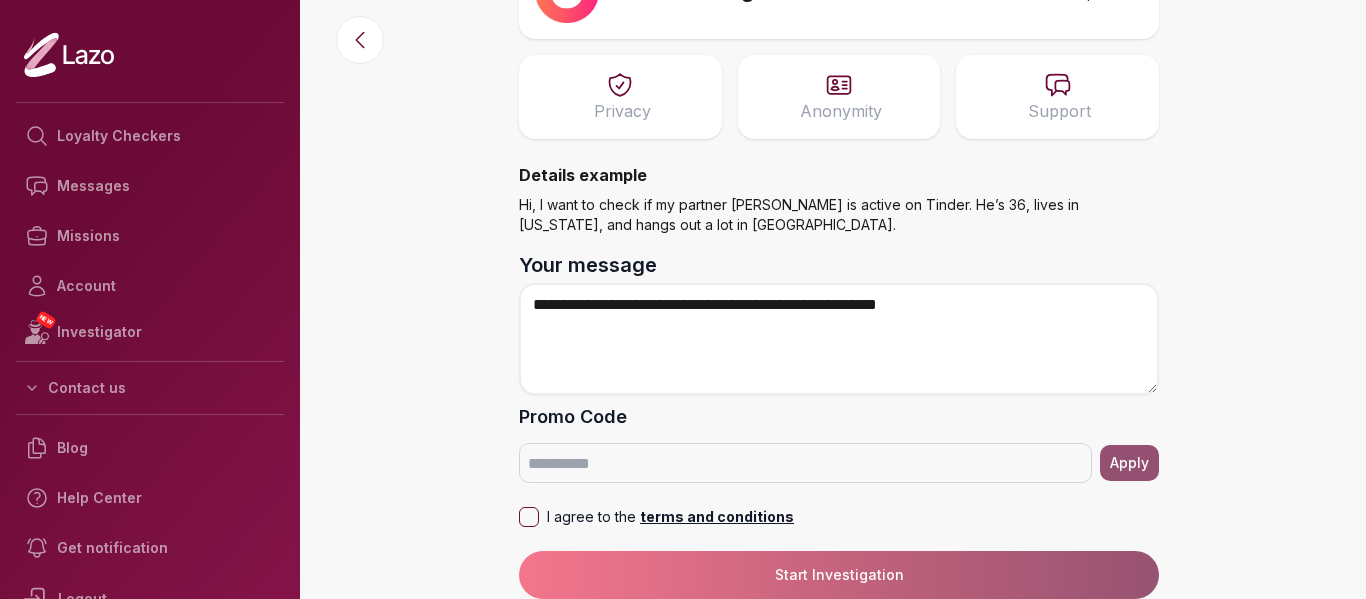 click on "I agree to the  terms and conditions" at bounding box center [529, 517] 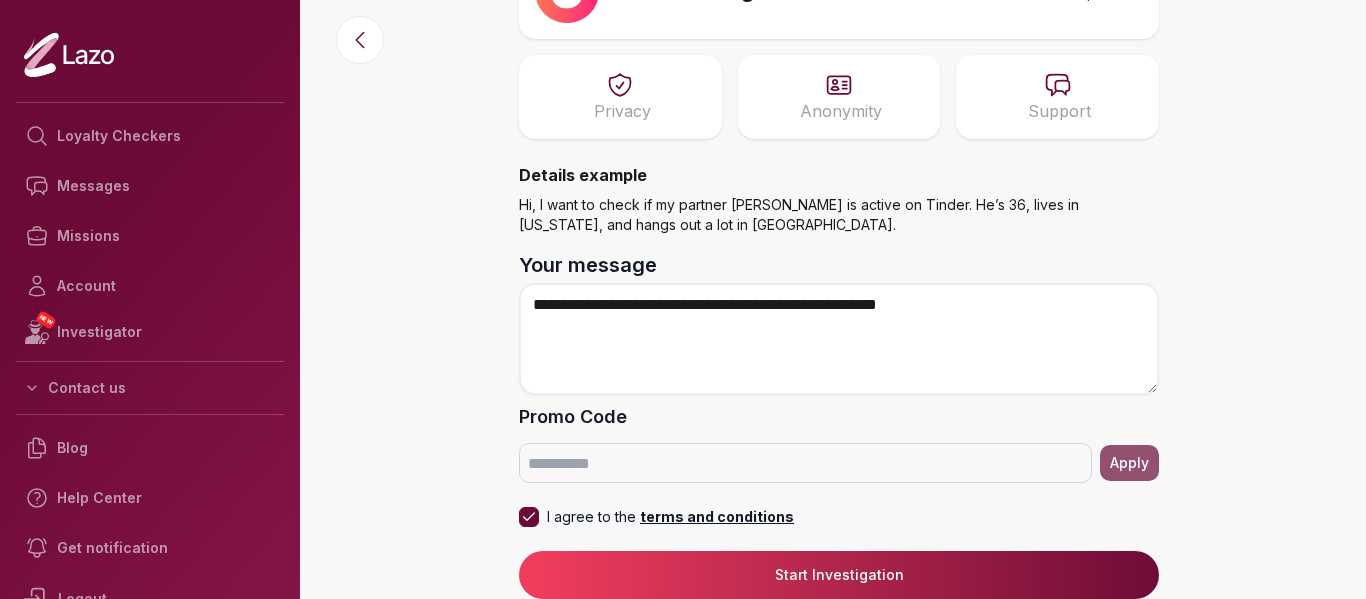 click on "Start Investigation" at bounding box center [839, 575] 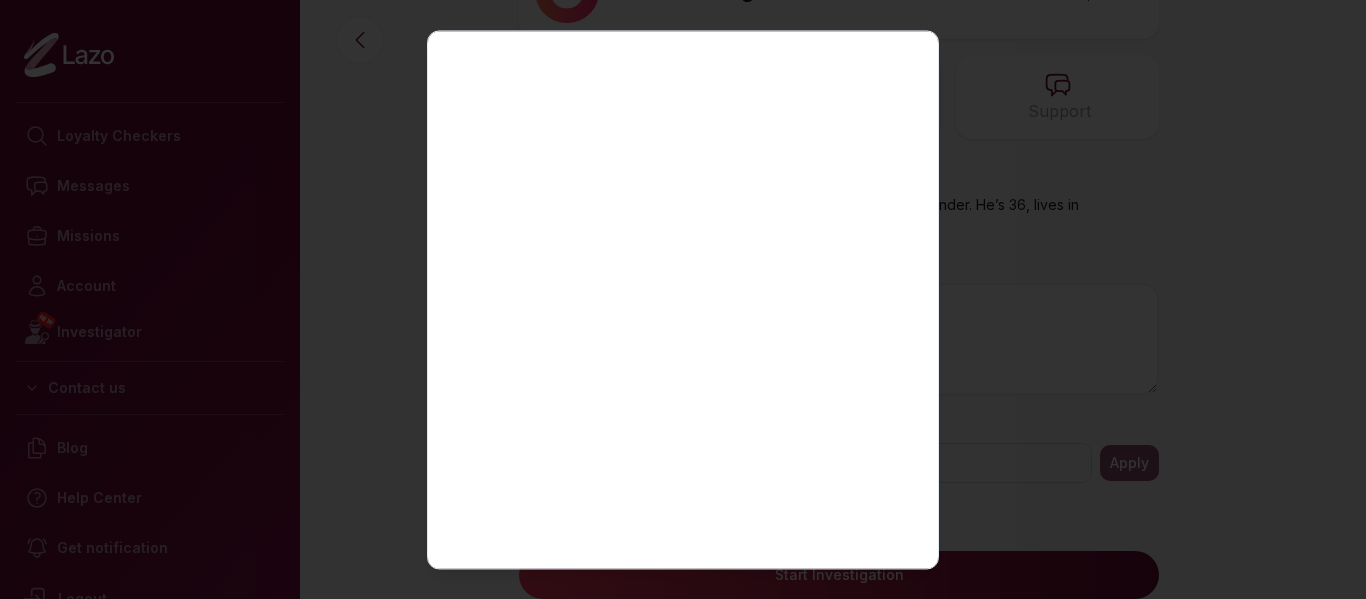 scroll, scrollTop: 501, scrollLeft: 0, axis: vertical 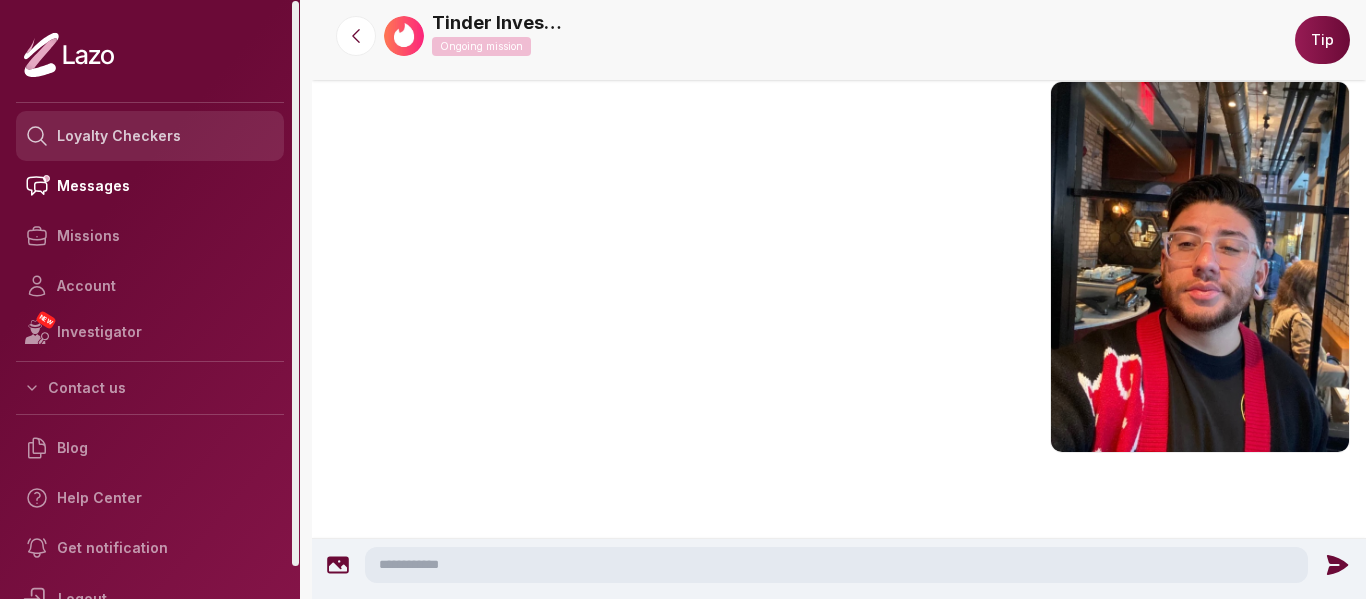 click on "Loyalty Checkers" at bounding box center [150, 136] 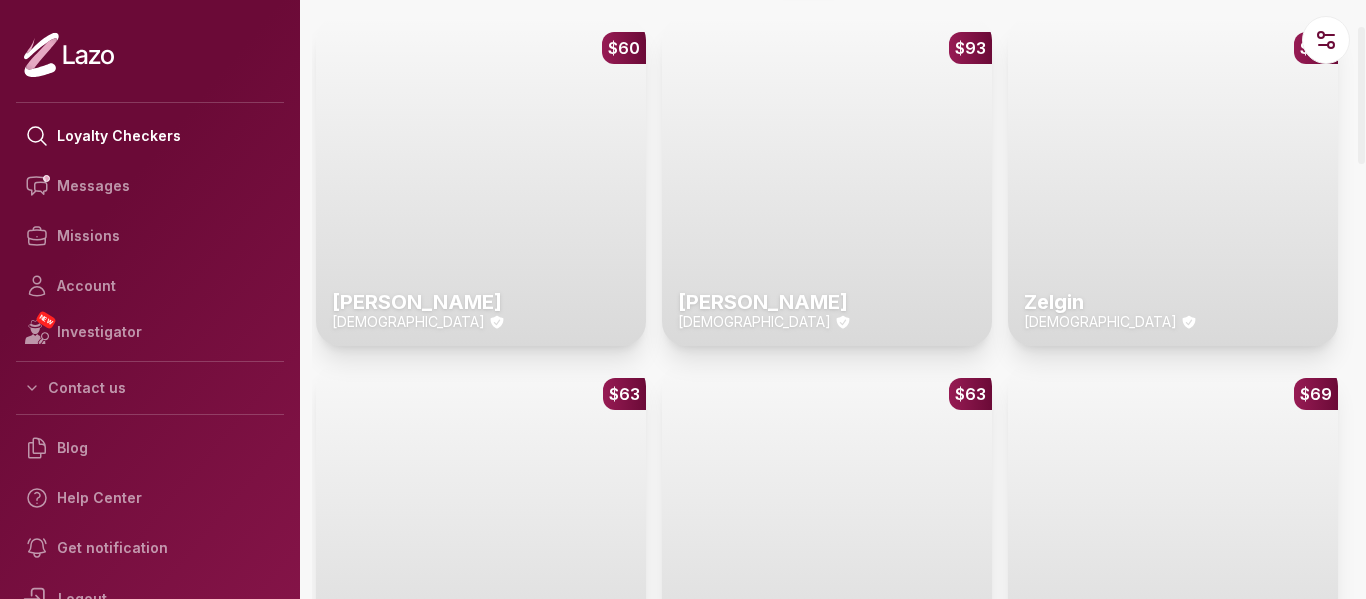 scroll, scrollTop: 200, scrollLeft: 0, axis: vertical 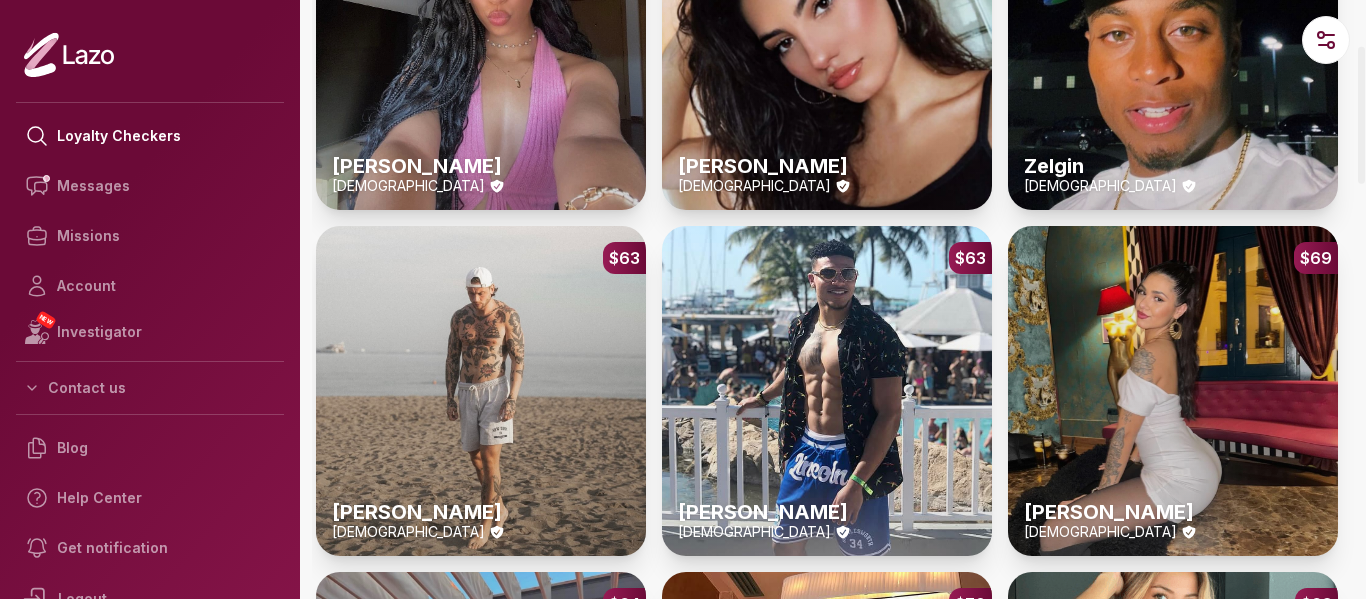 click on "$69 Valentina 26 y/o" at bounding box center (1173, 391) 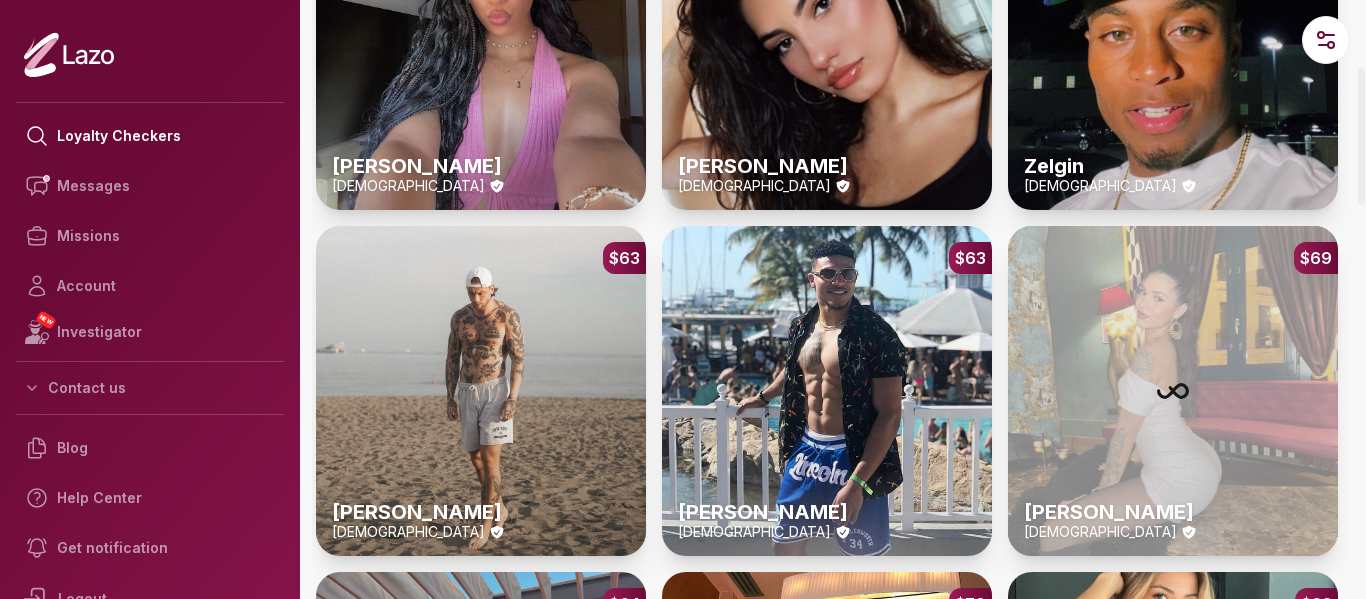 scroll, scrollTop: 0, scrollLeft: 0, axis: both 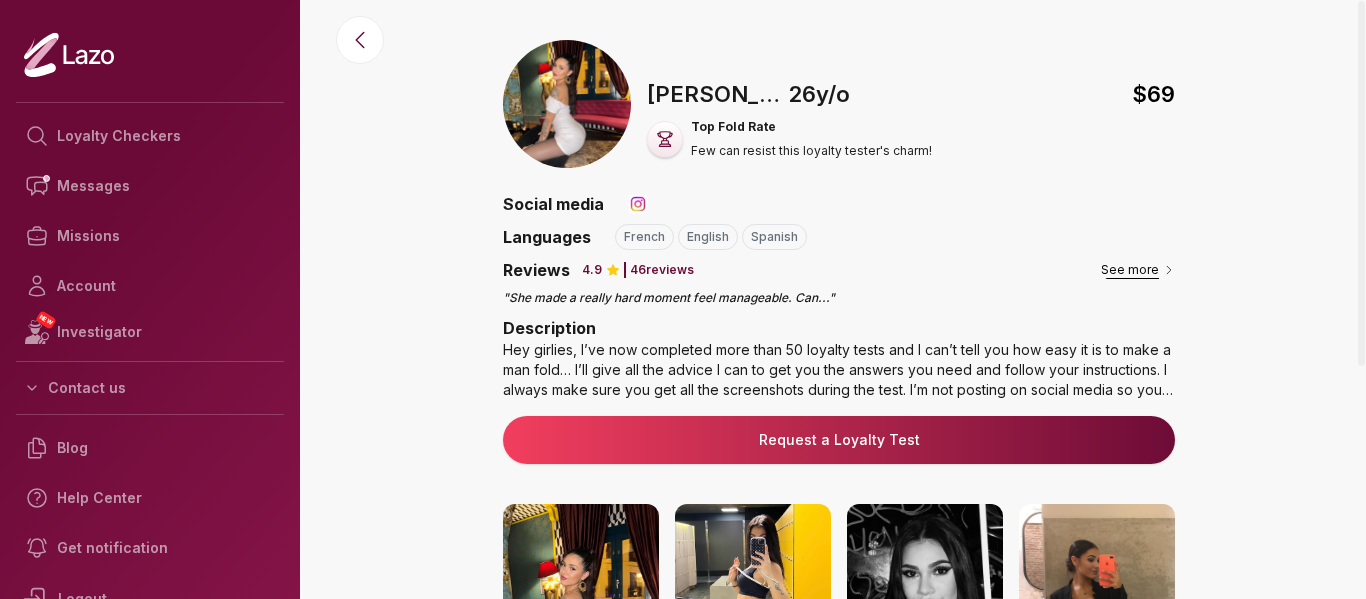 click on "See more" at bounding box center (1138, 270) 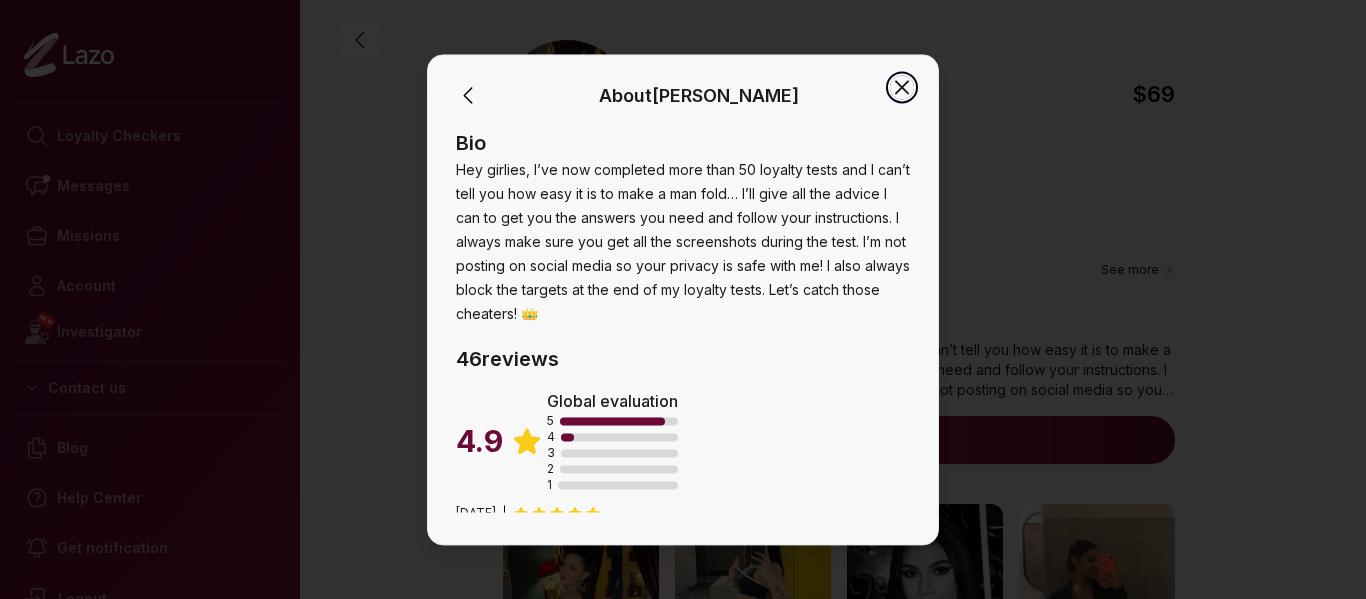 click 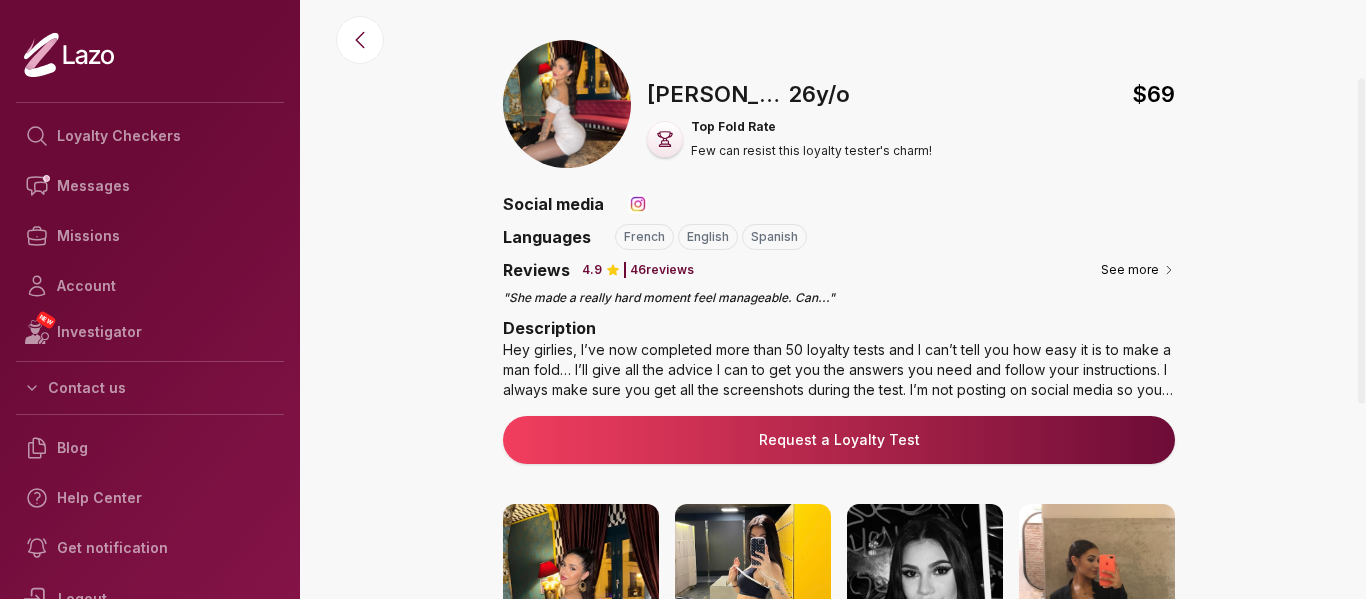 scroll, scrollTop: 100, scrollLeft: 0, axis: vertical 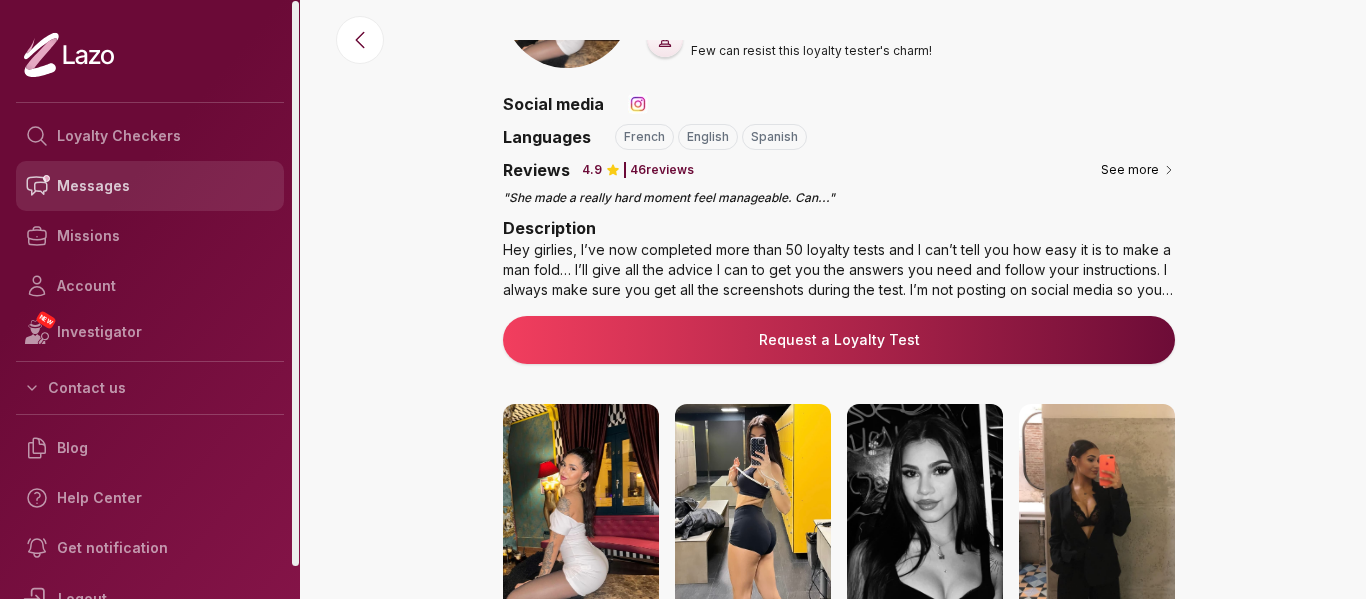 click on "Messages" at bounding box center [150, 186] 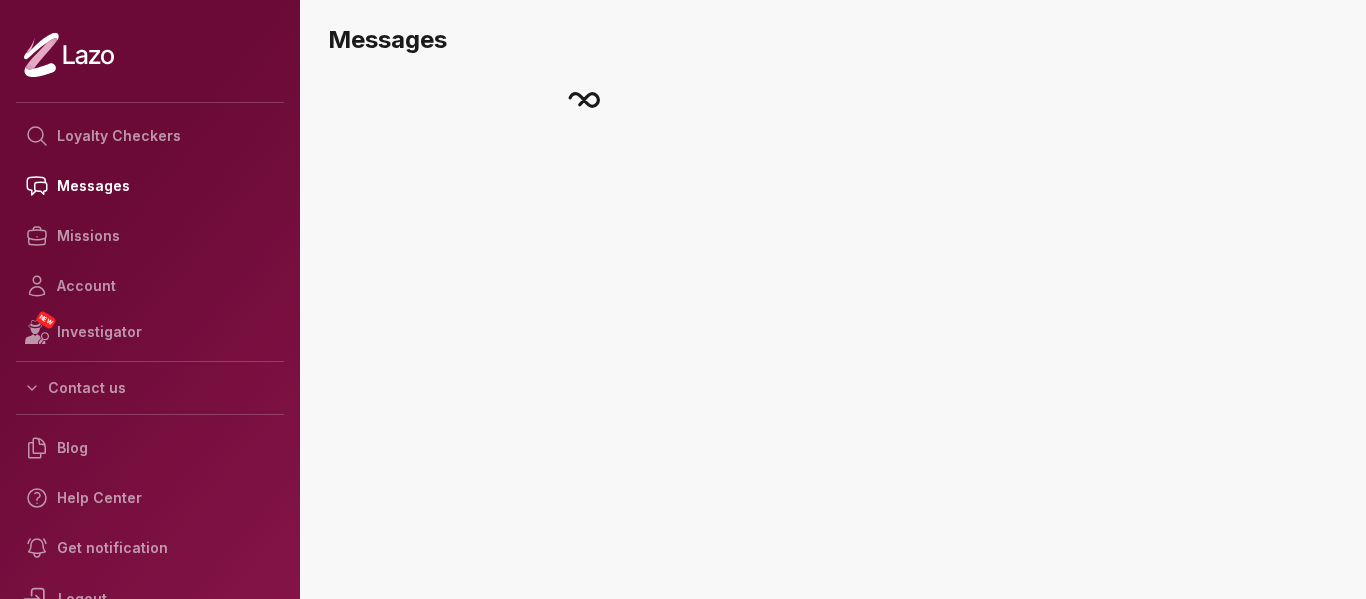 scroll, scrollTop: 0, scrollLeft: 0, axis: both 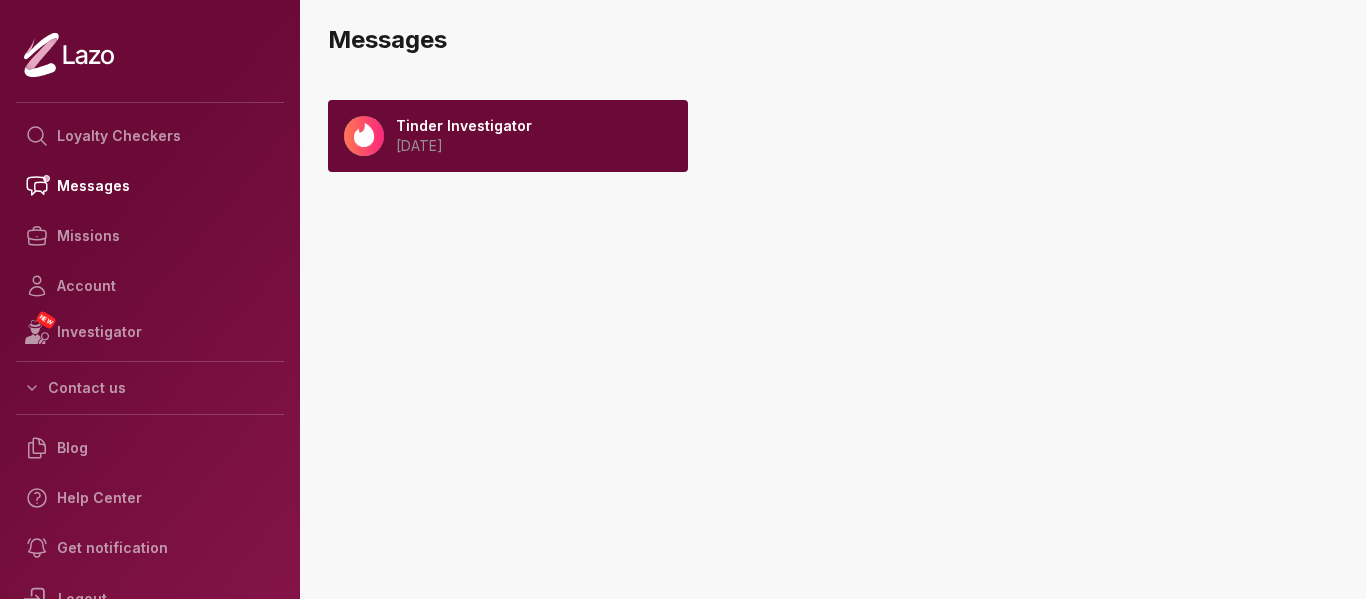 click on "Tinder Investigator [DATE]" at bounding box center (508, 136) 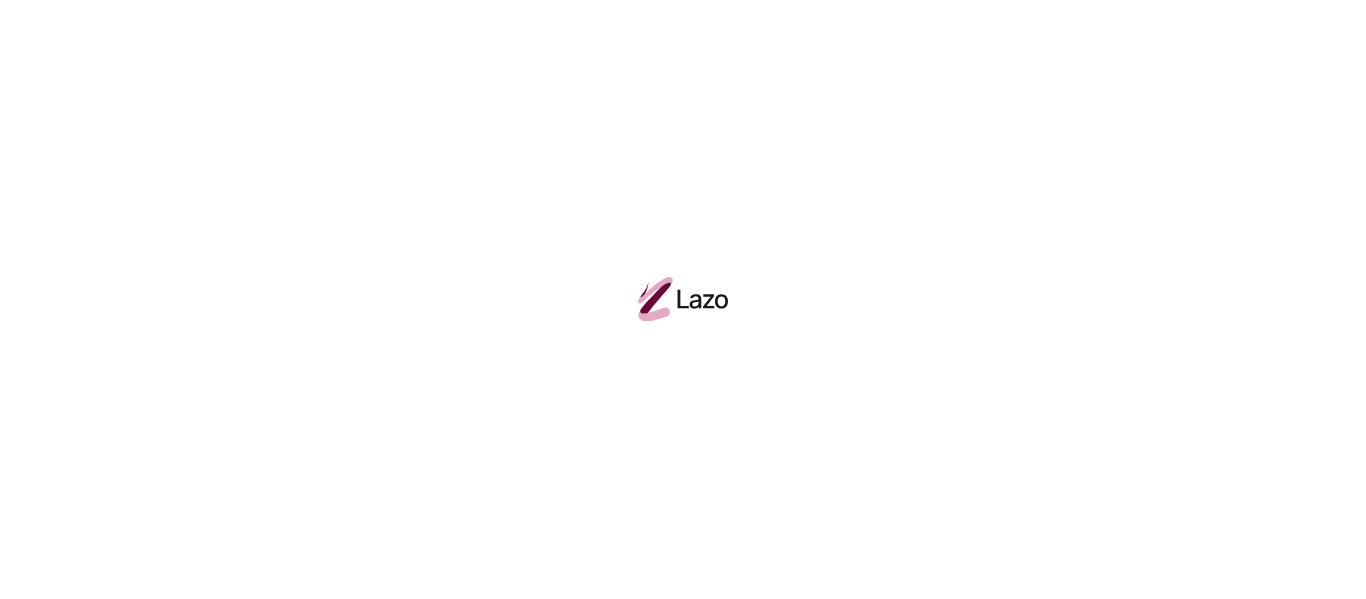 scroll, scrollTop: 0, scrollLeft: 0, axis: both 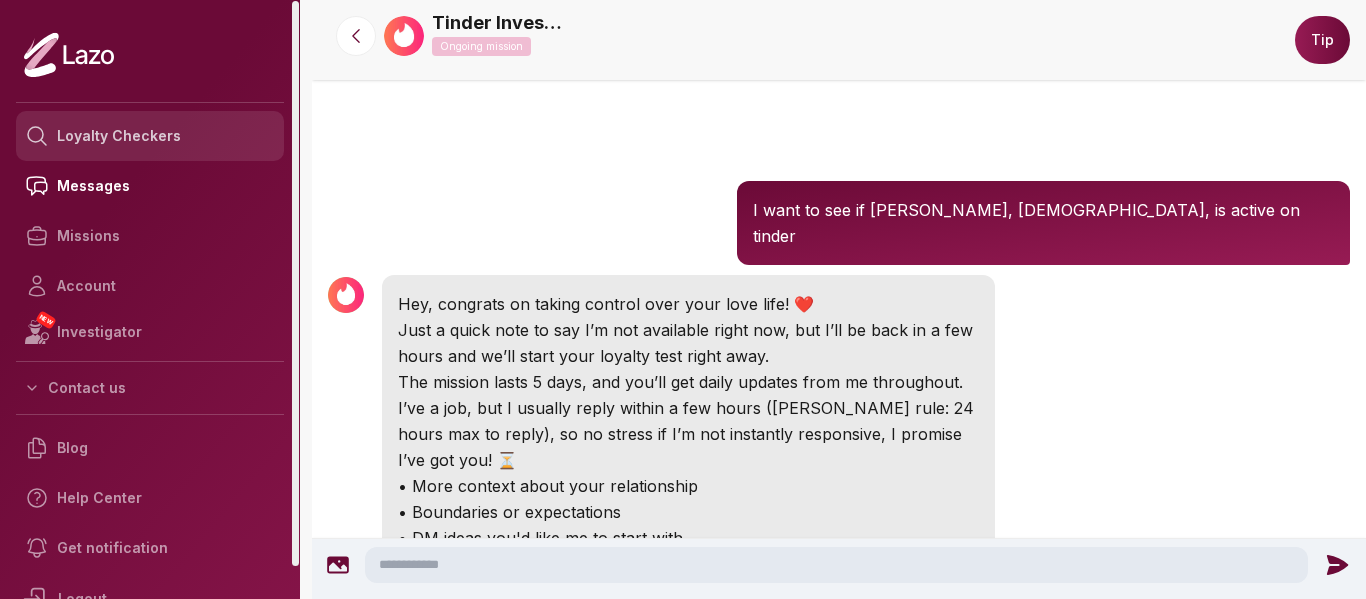 click on "Loyalty Checkers" at bounding box center [150, 136] 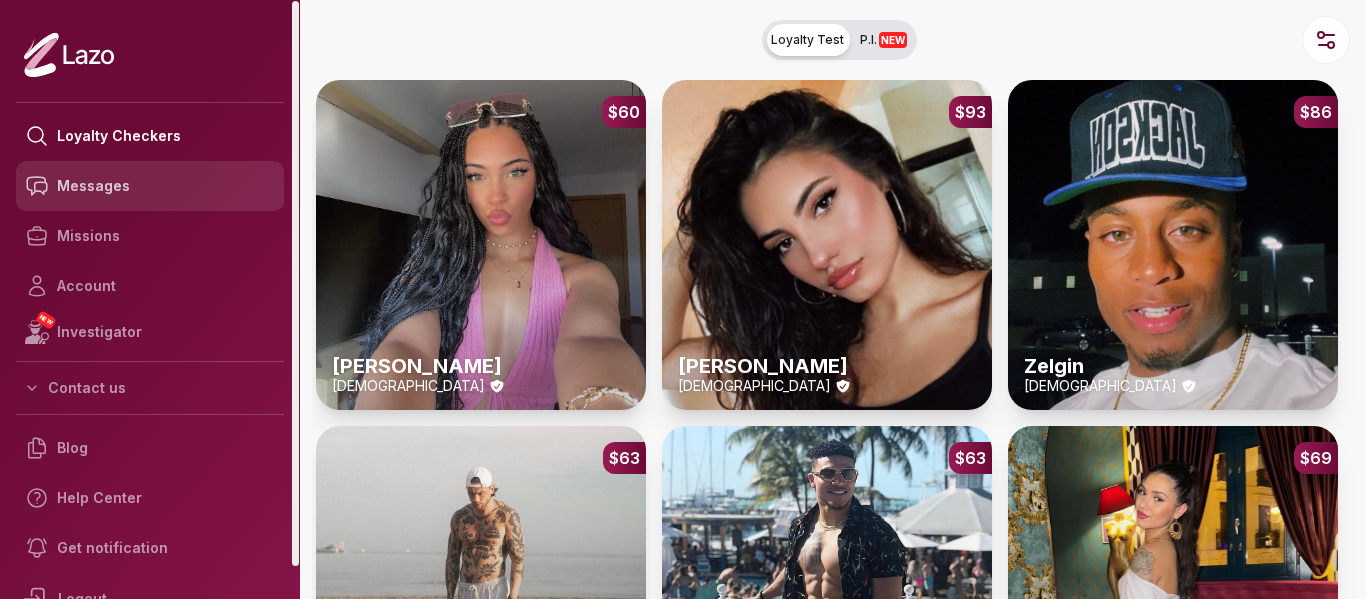 click on "Messages" at bounding box center [150, 186] 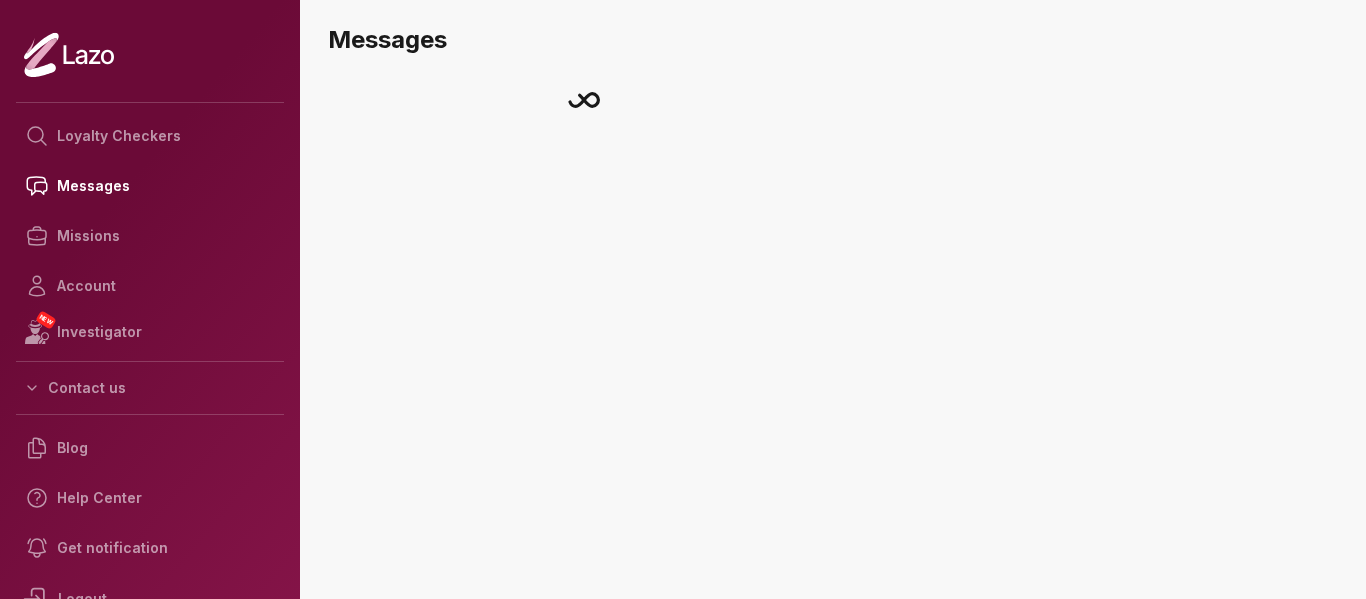 scroll, scrollTop: 0, scrollLeft: 0, axis: both 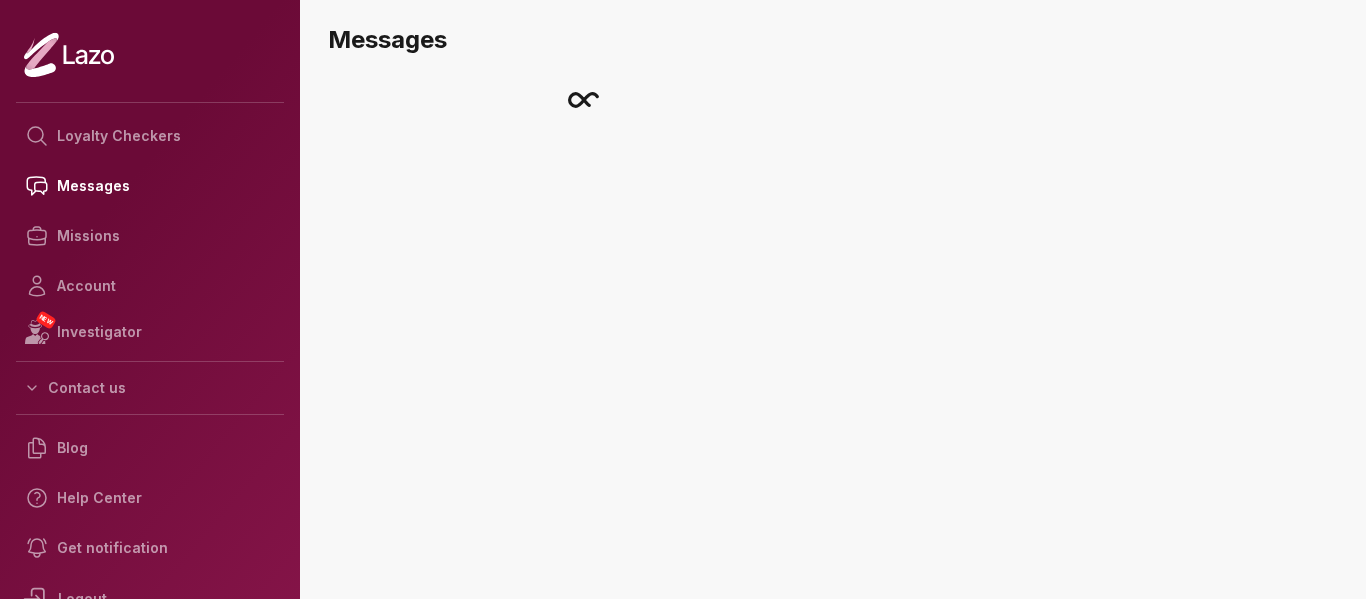 click on "NEW Investigator" at bounding box center (150, 332) 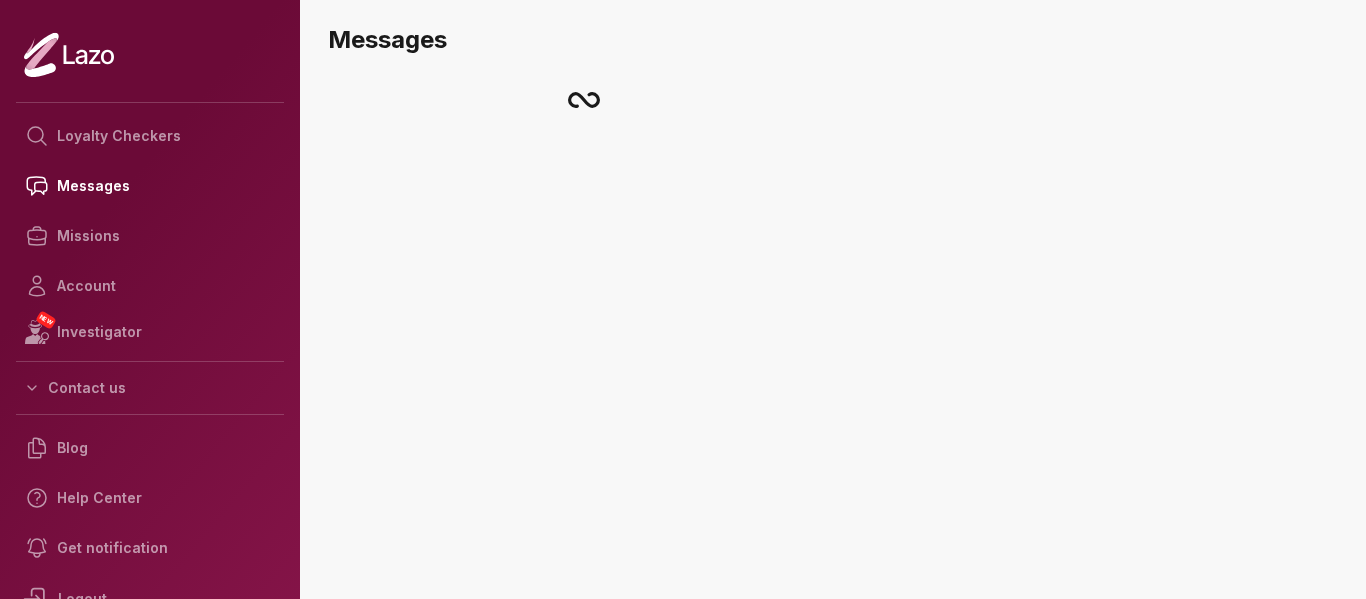 scroll, scrollTop: 0, scrollLeft: 0, axis: both 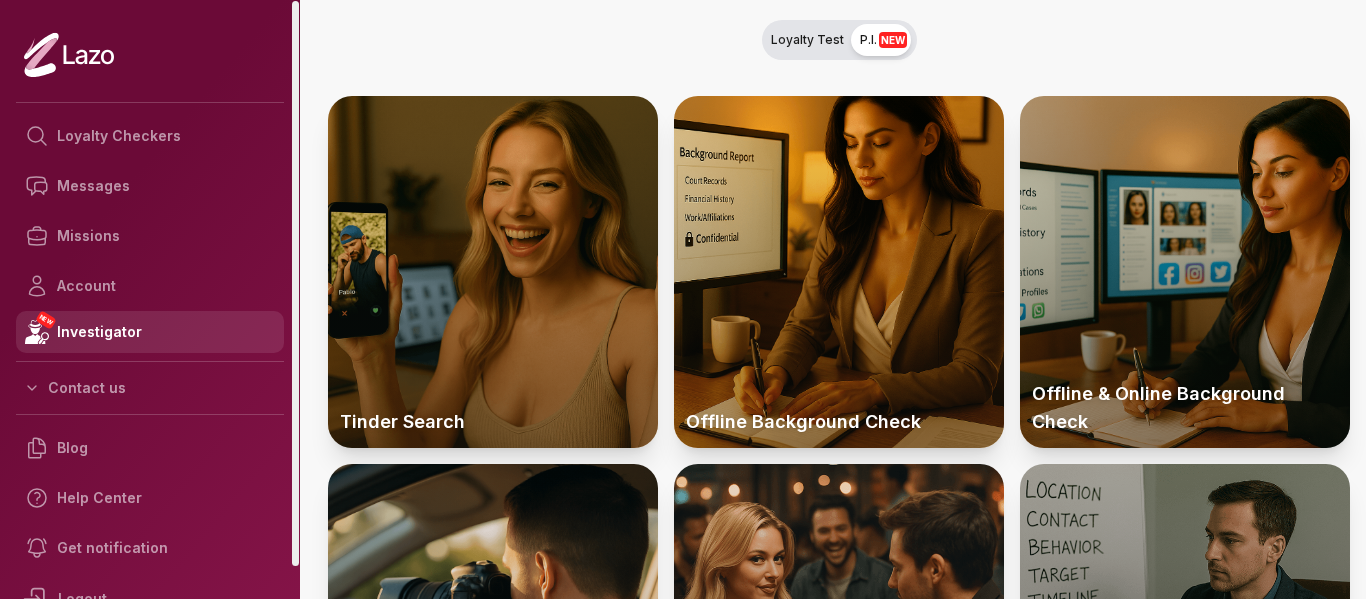 click on "NEW Investigator" at bounding box center [150, 332] 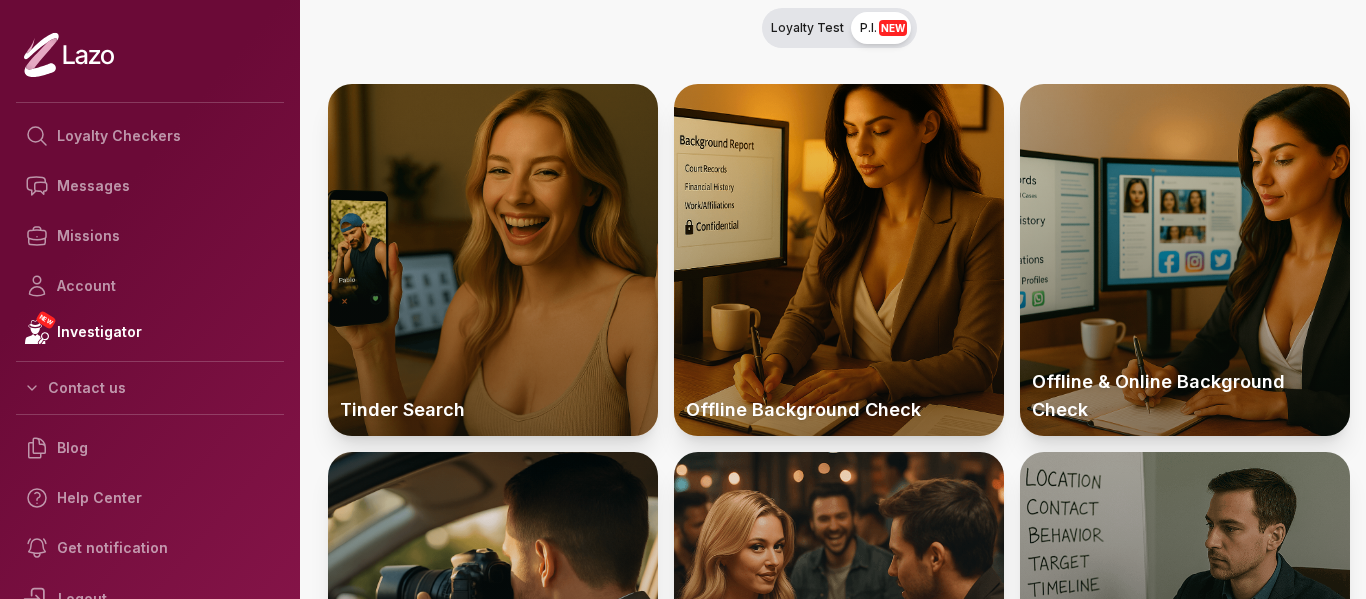 scroll, scrollTop: 0, scrollLeft: 0, axis: both 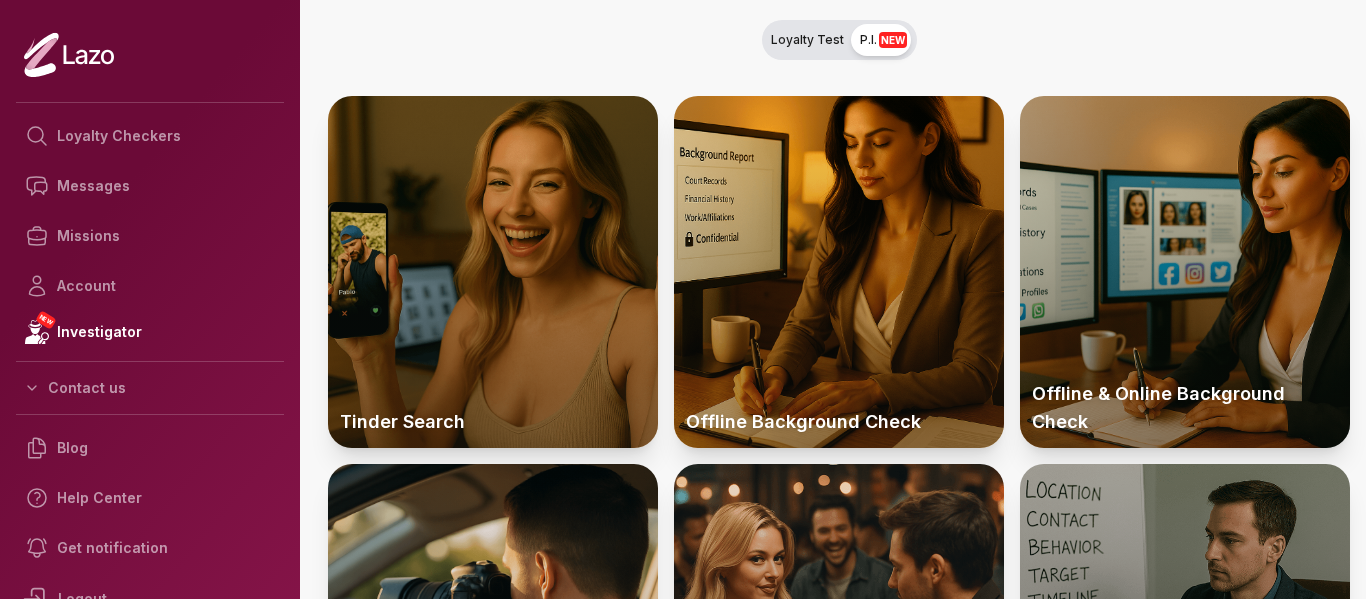 click on "Loyalty Test" at bounding box center [807, 40] 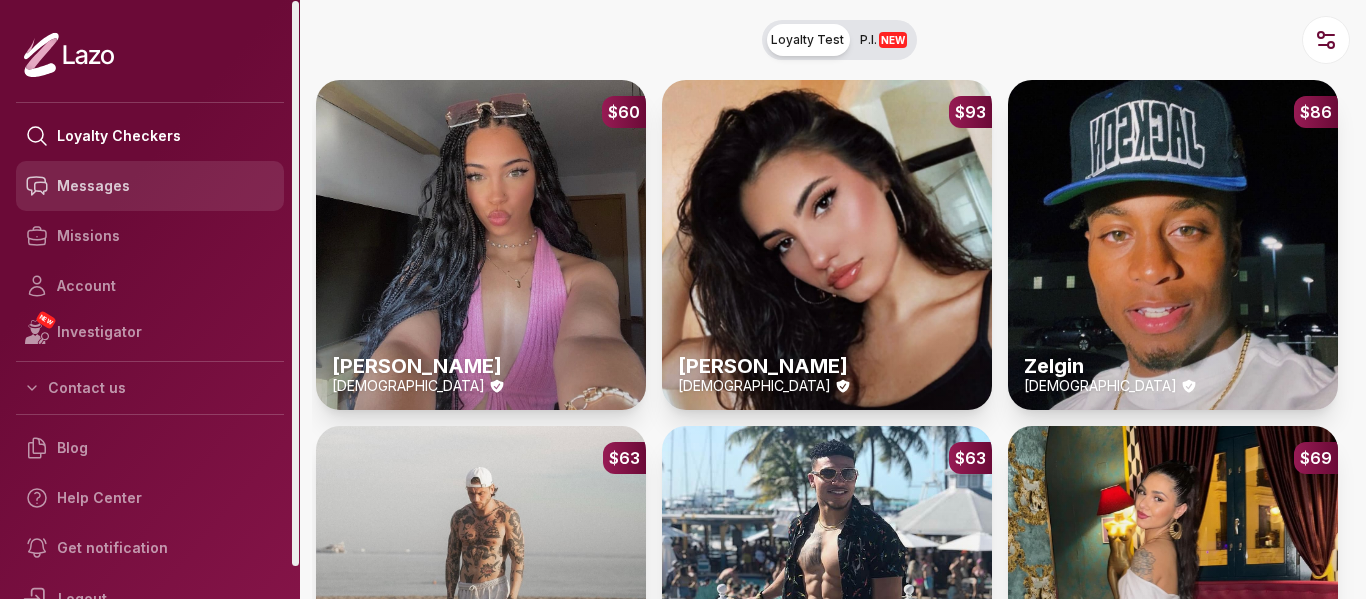 click on "Messages" at bounding box center (150, 186) 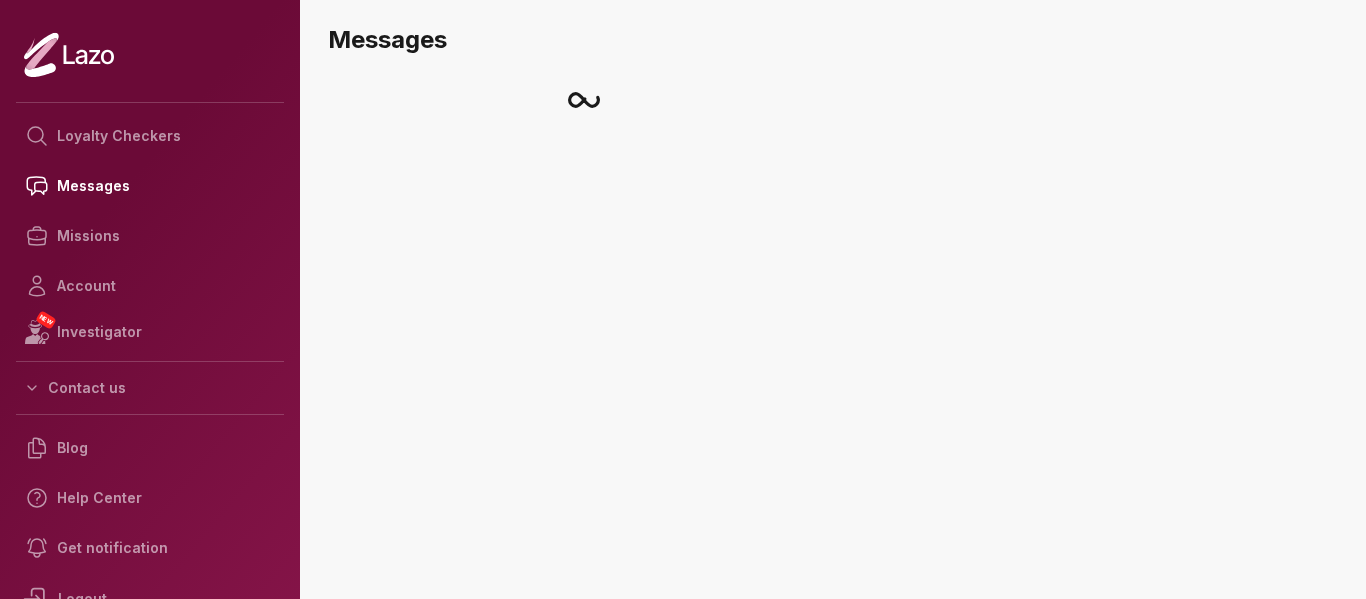 scroll, scrollTop: 0, scrollLeft: 0, axis: both 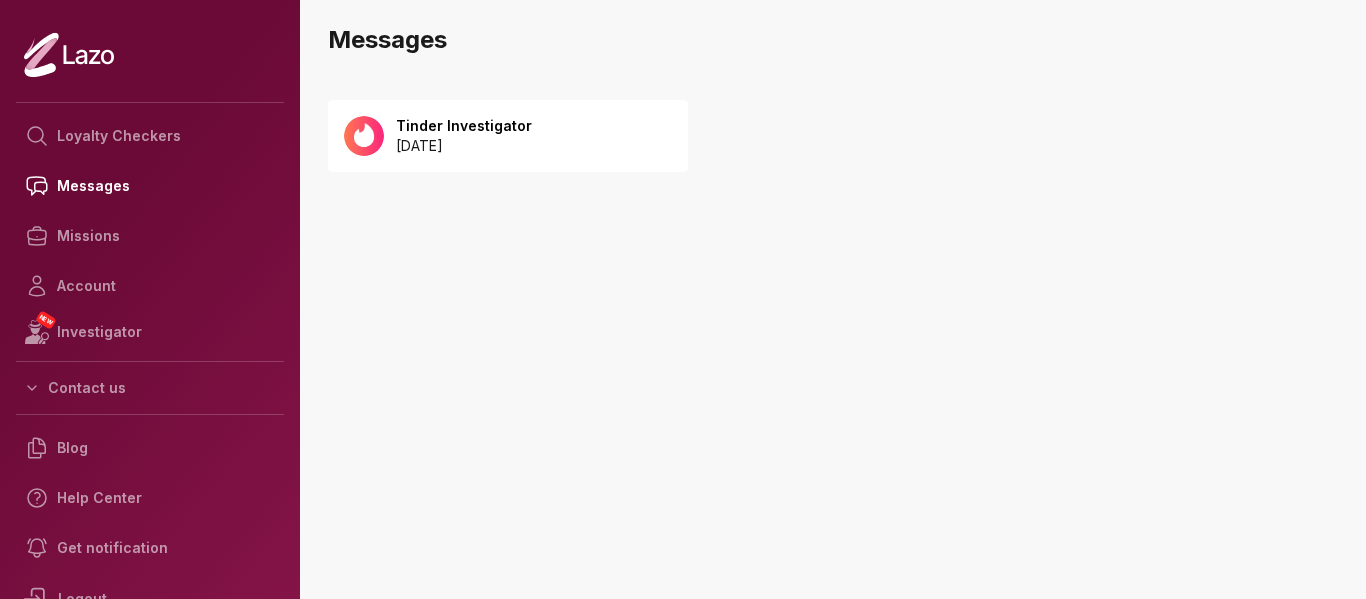 click on "Tinder Investigator [DATE]" at bounding box center [508, 136] 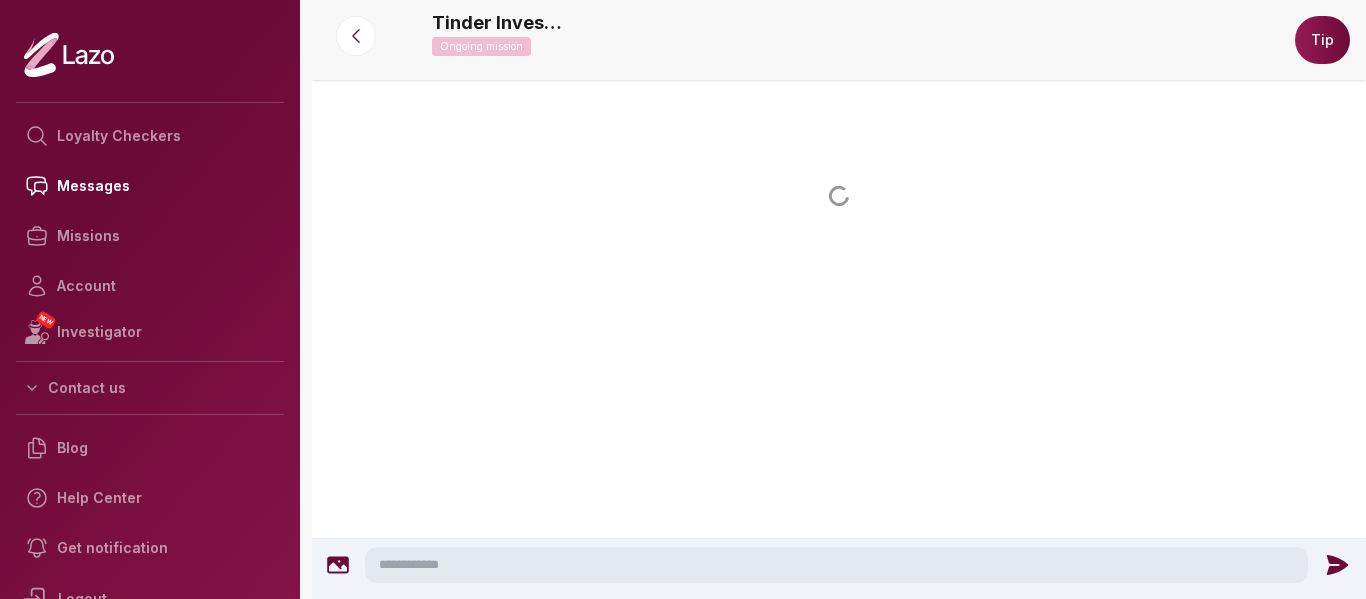 scroll, scrollTop: 0, scrollLeft: 0, axis: both 